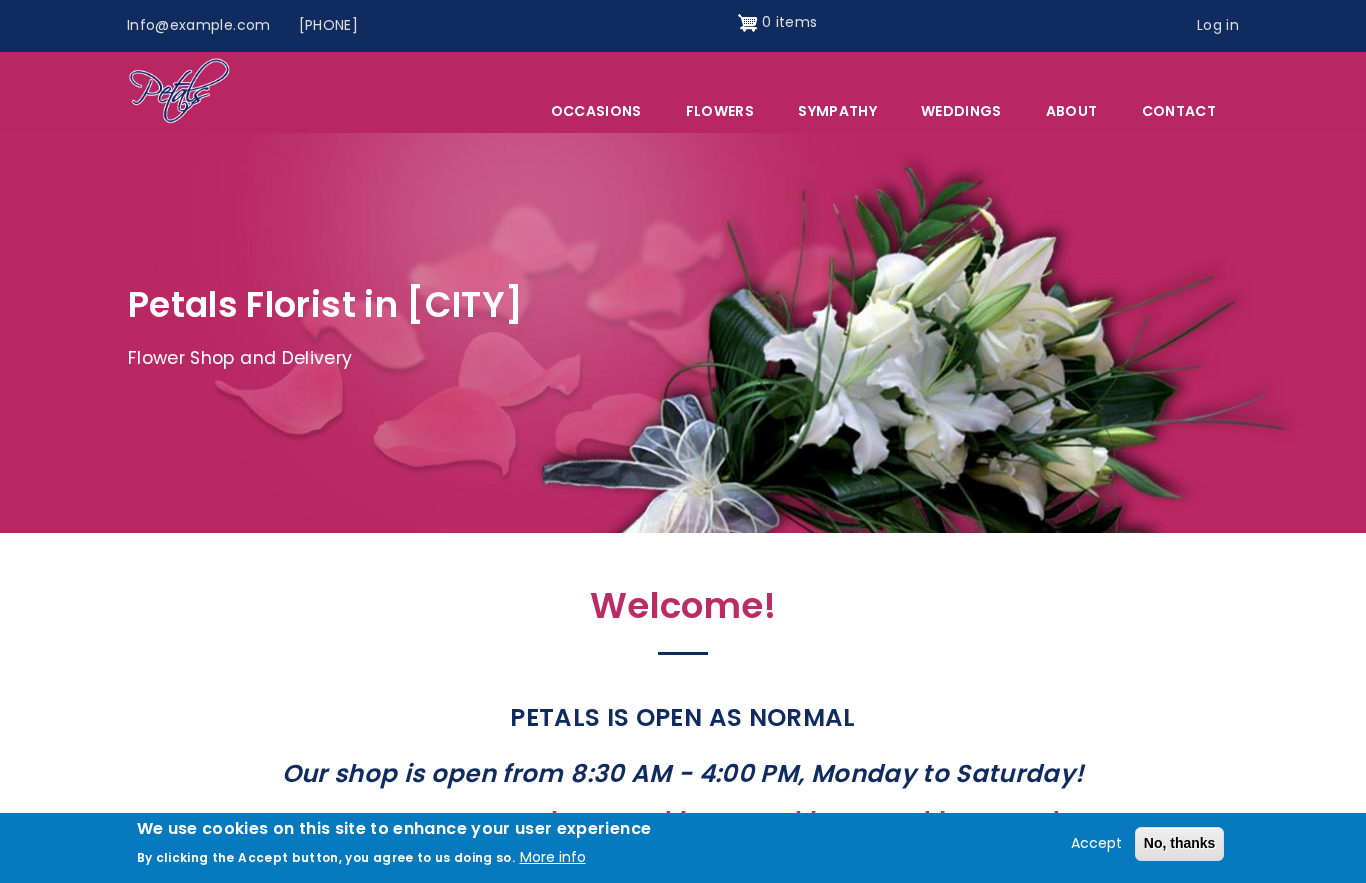 scroll, scrollTop: 42, scrollLeft: 0, axis: vertical 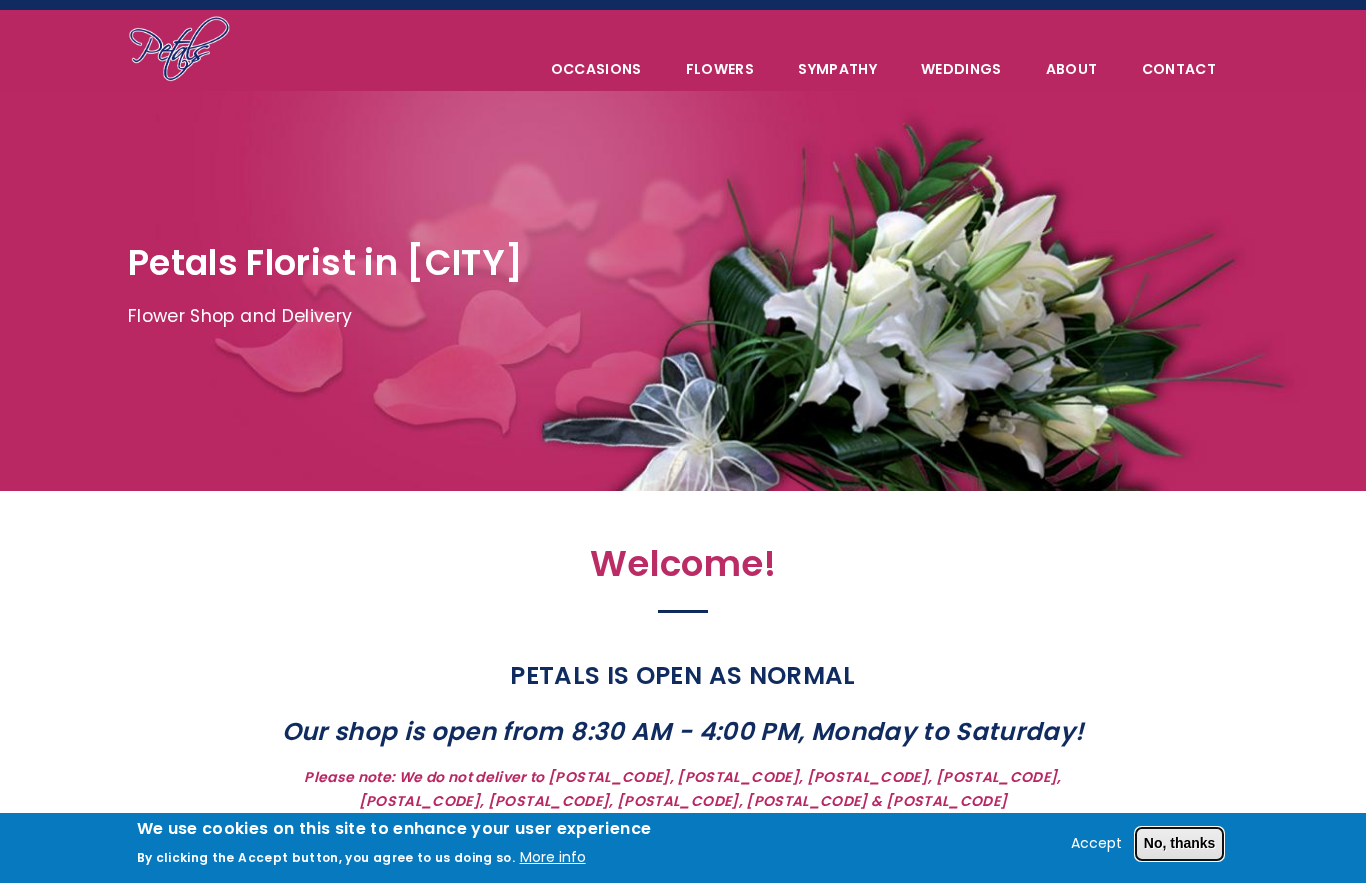 click on "No, thanks" at bounding box center [1180, 844] 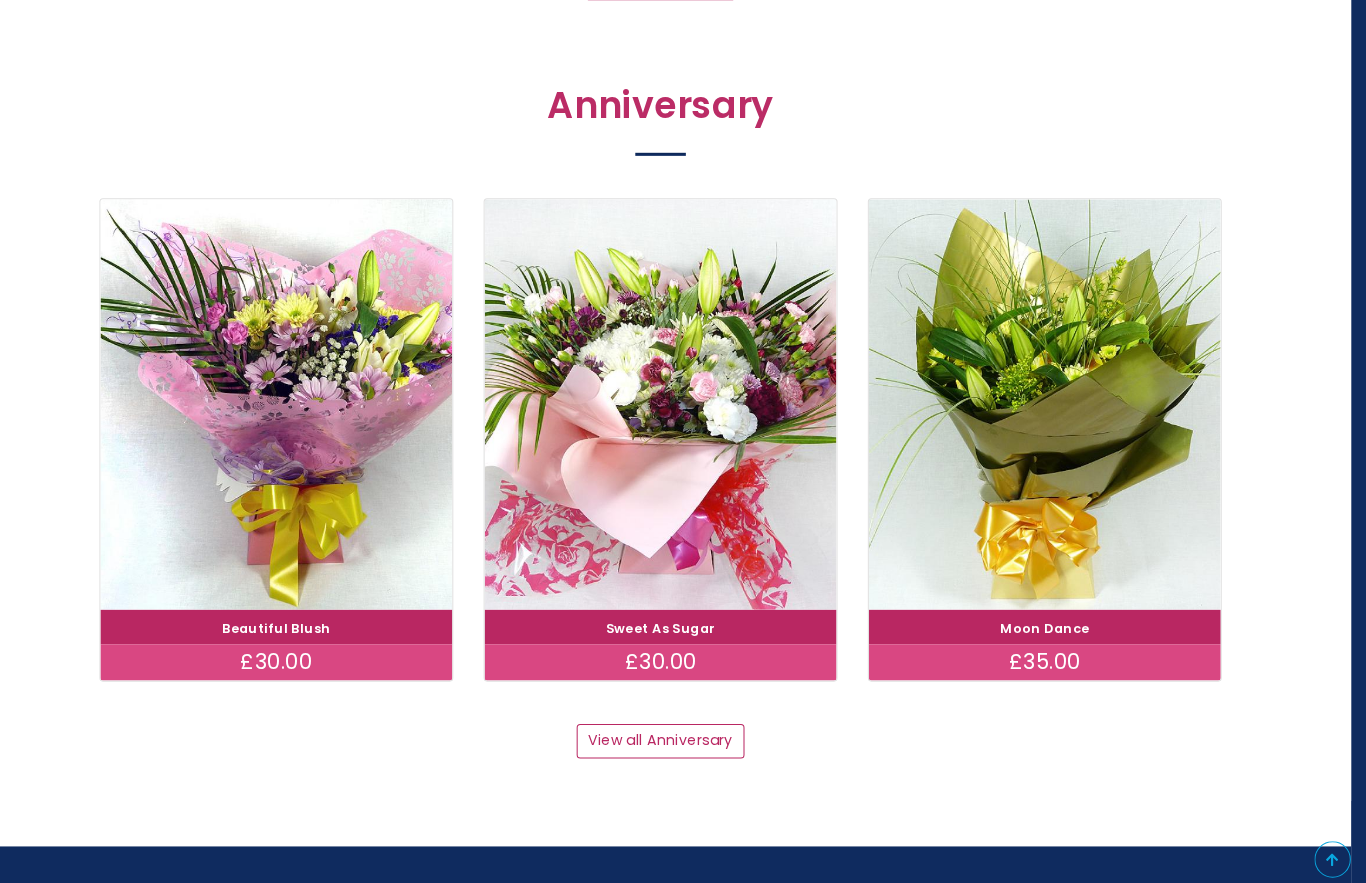 scroll, scrollTop: 2565, scrollLeft: 15, axis: both 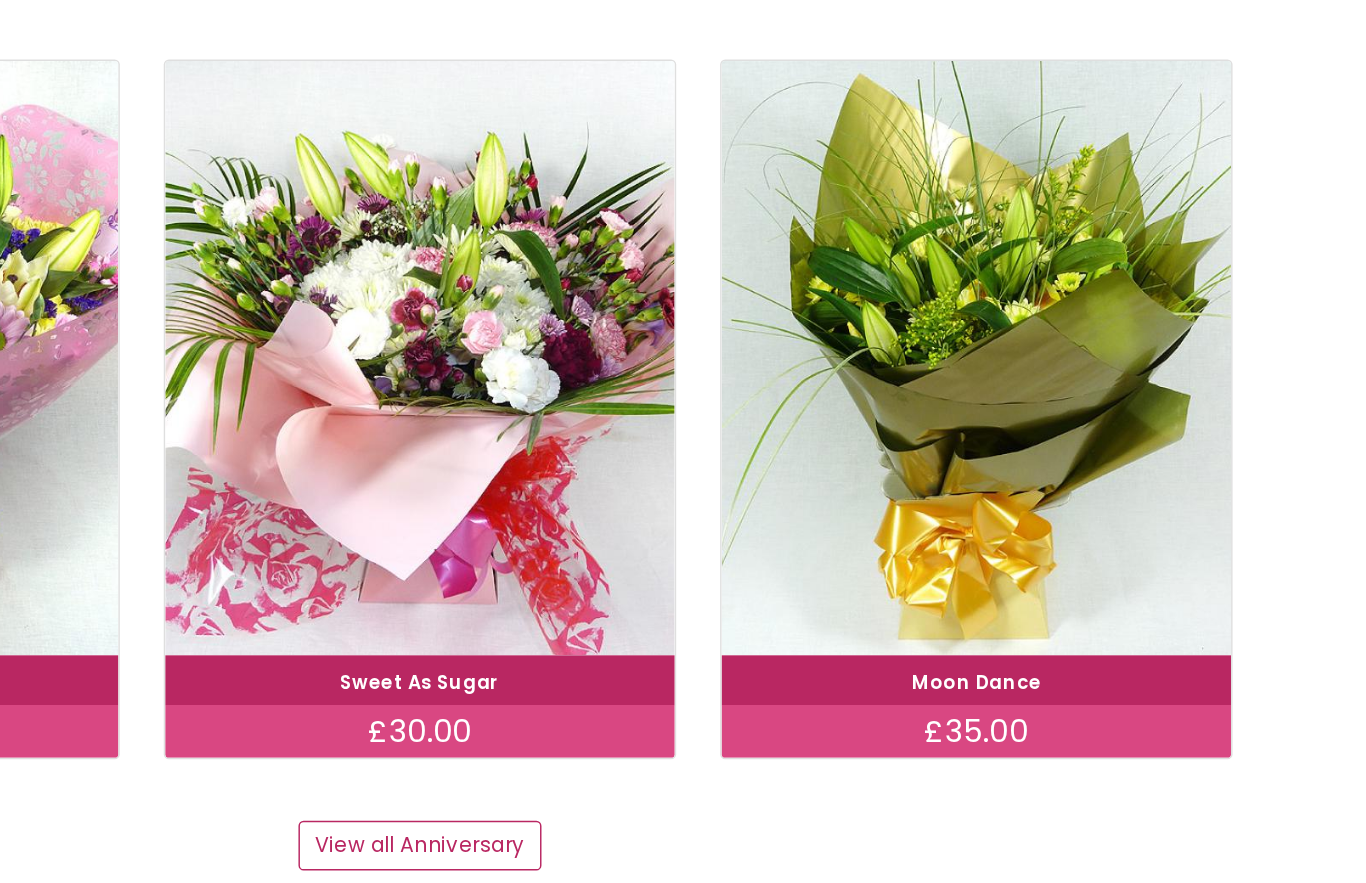 click on "View all Anniversary" at bounding box center [668, 703] 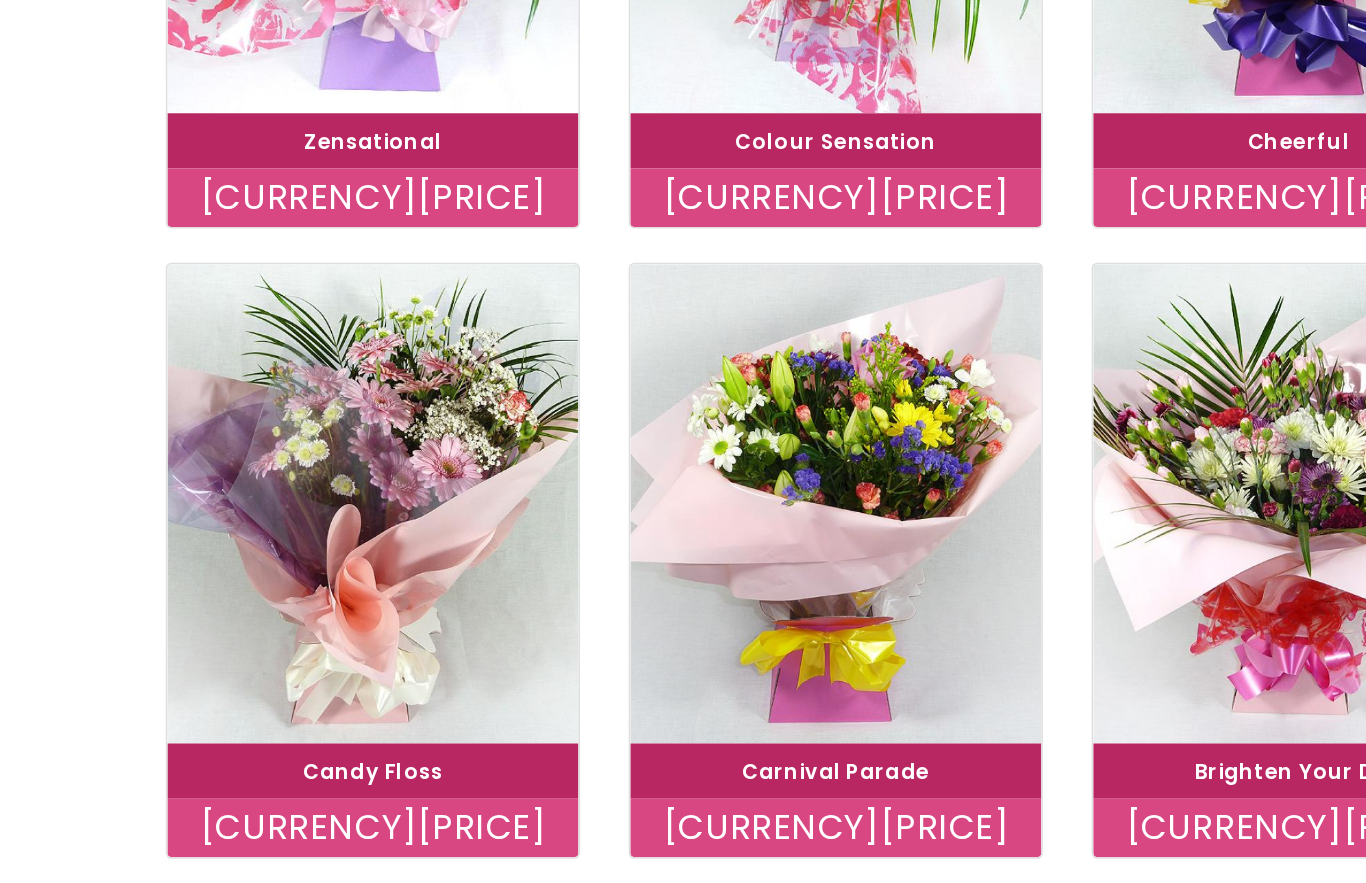 scroll, scrollTop: 1184, scrollLeft: 0, axis: vertical 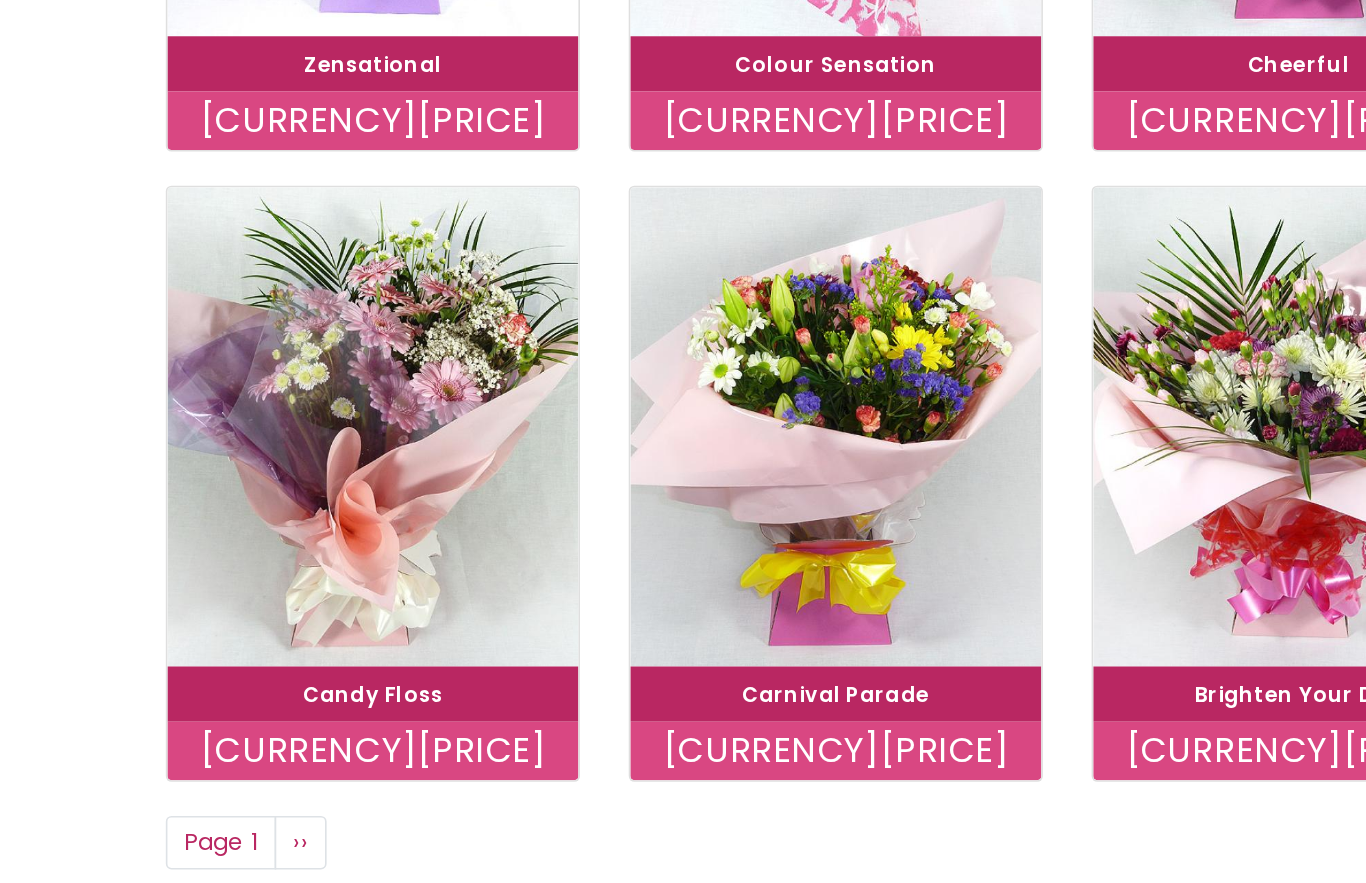 click on "Carnival Parade" at bounding box center (825, 708) 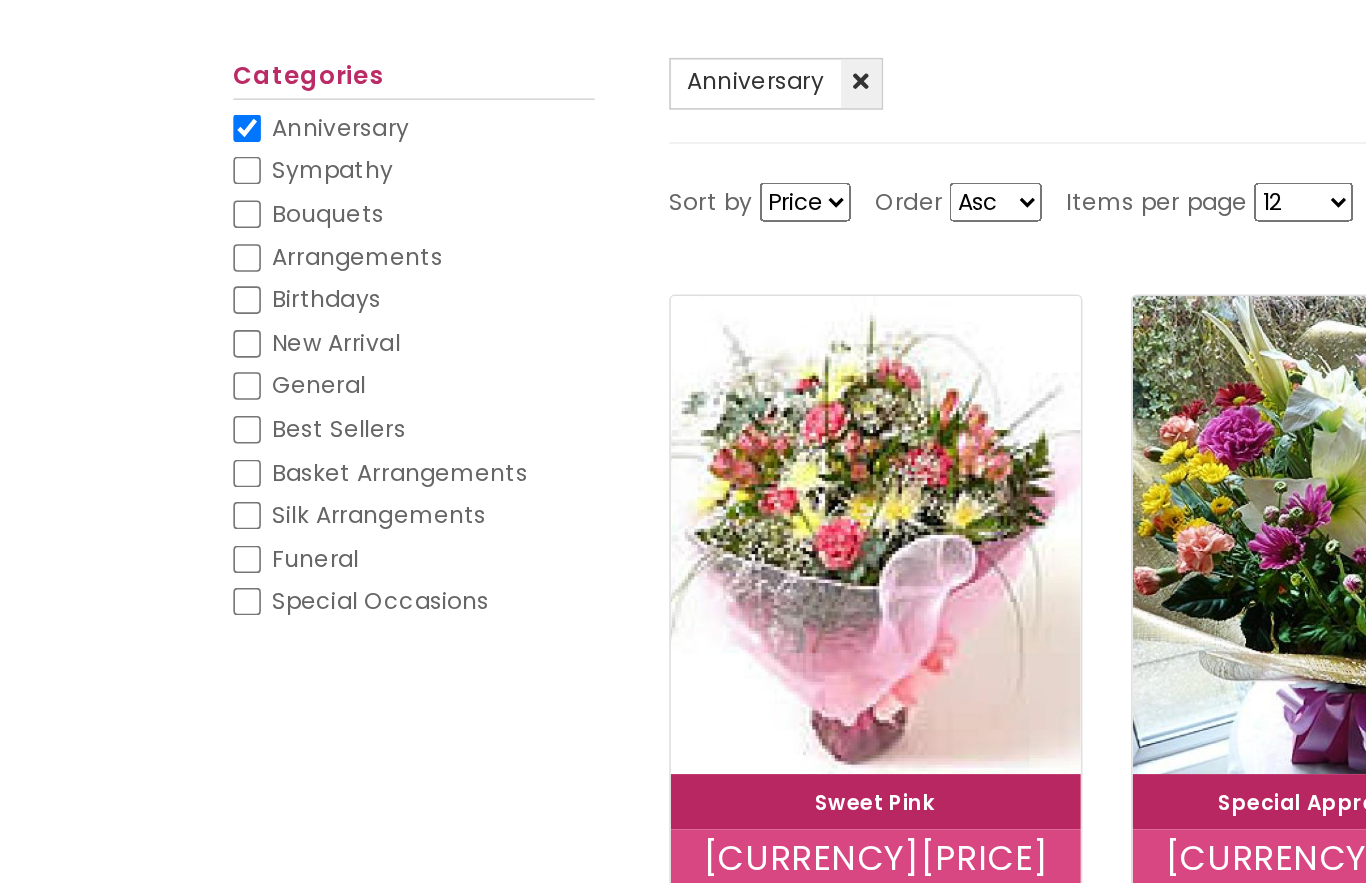 scroll, scrollTop: 233, scrollLeft: 0, axis: vertical 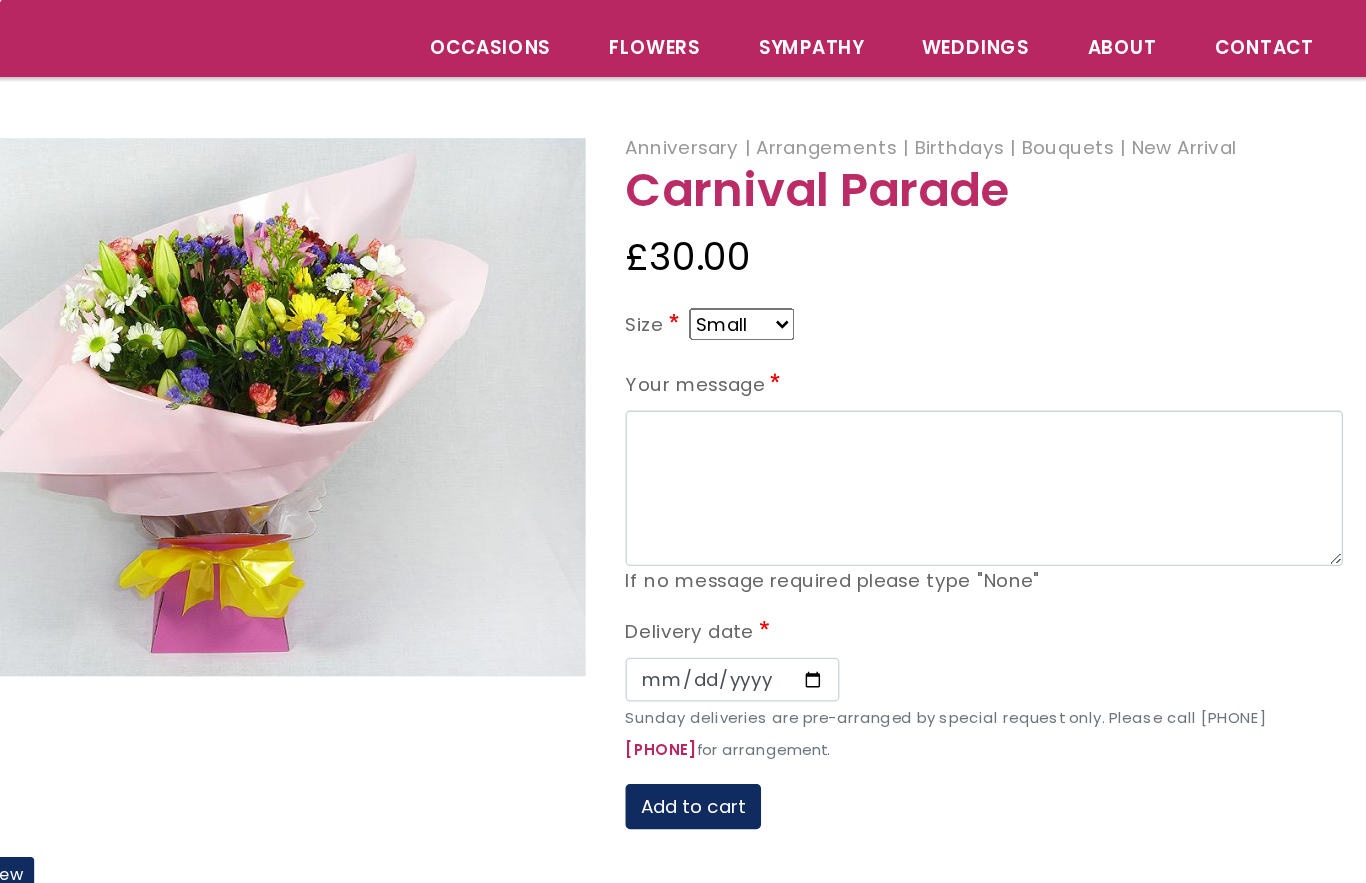 click on "Small Medium Large" at bounding box center [785, 353] 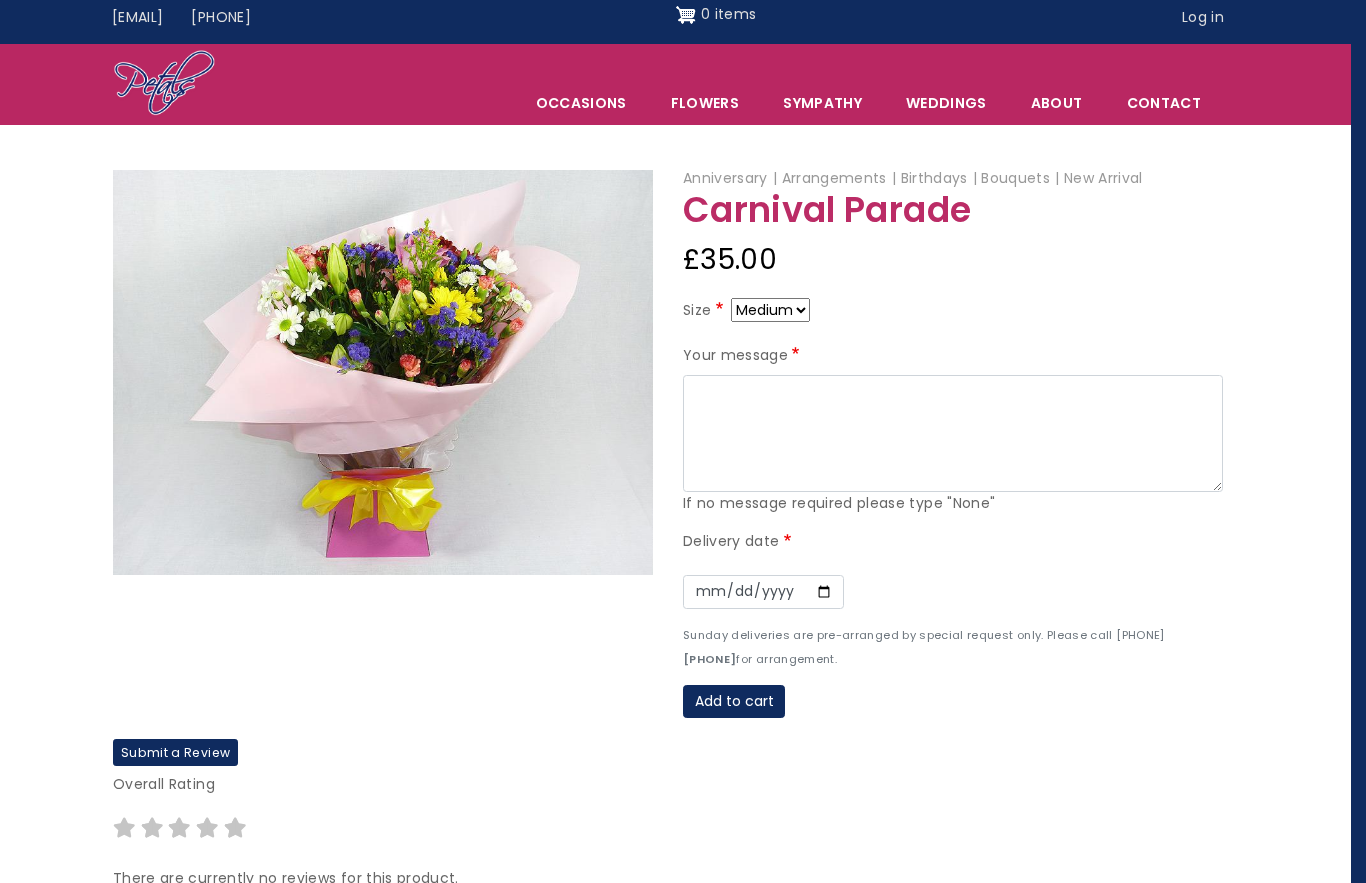 scroll, scrollTop: 0, scrollLeft: 15, axis: horizontal 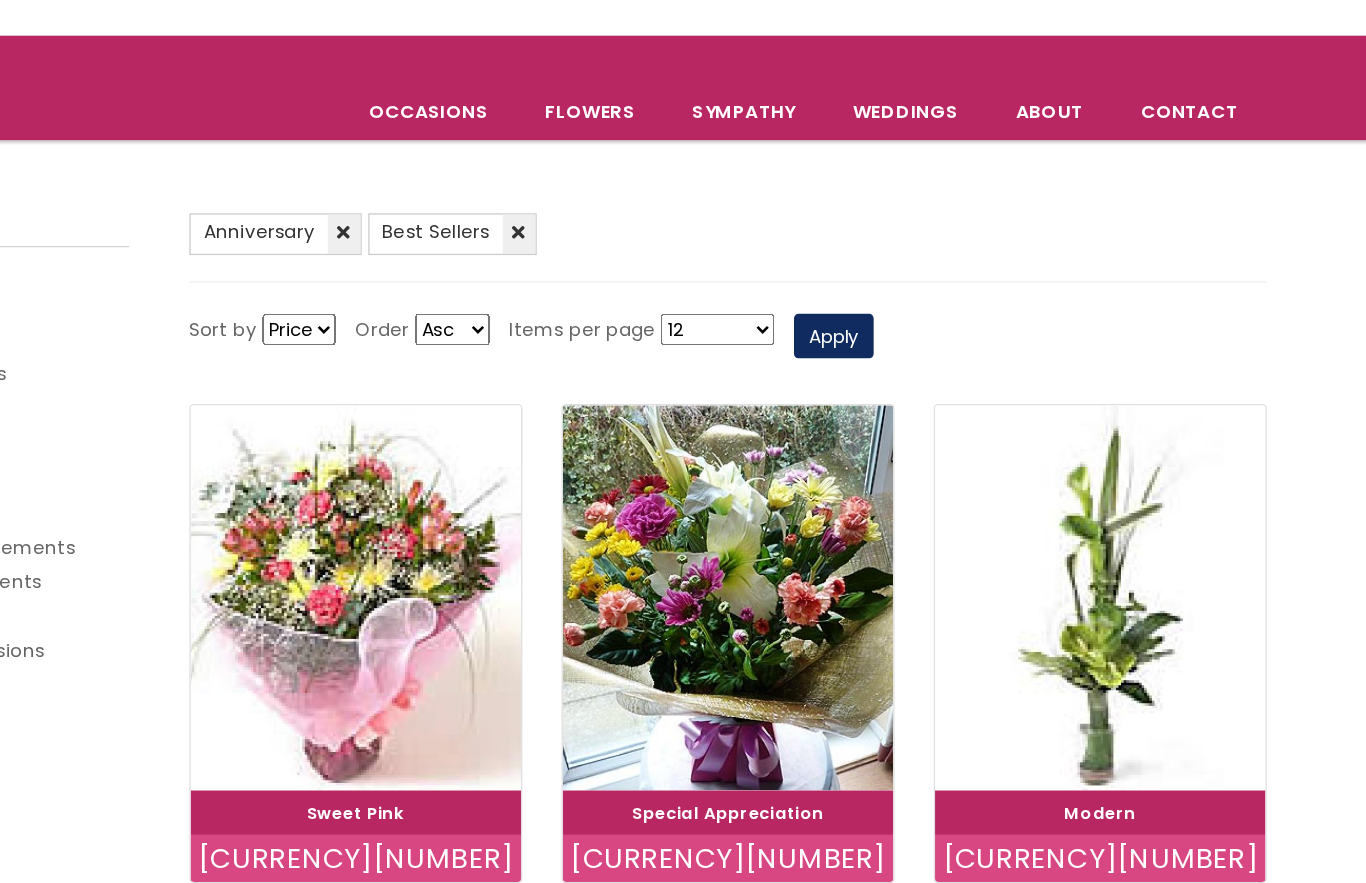 click on "12 18 24 30 - All -" at bounding box center [817, 358] 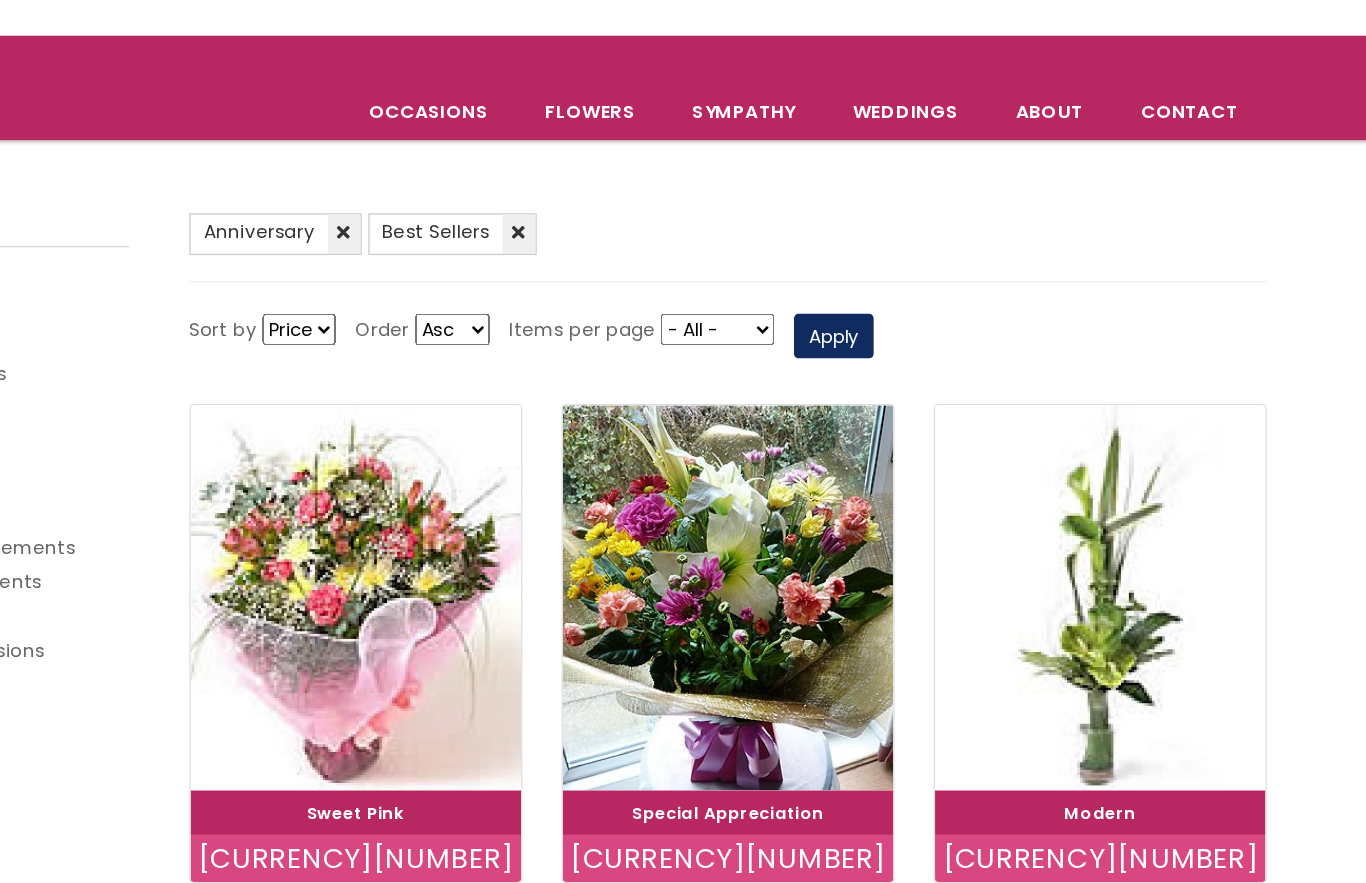 click on "Apply" at bounding box center (906, 363) 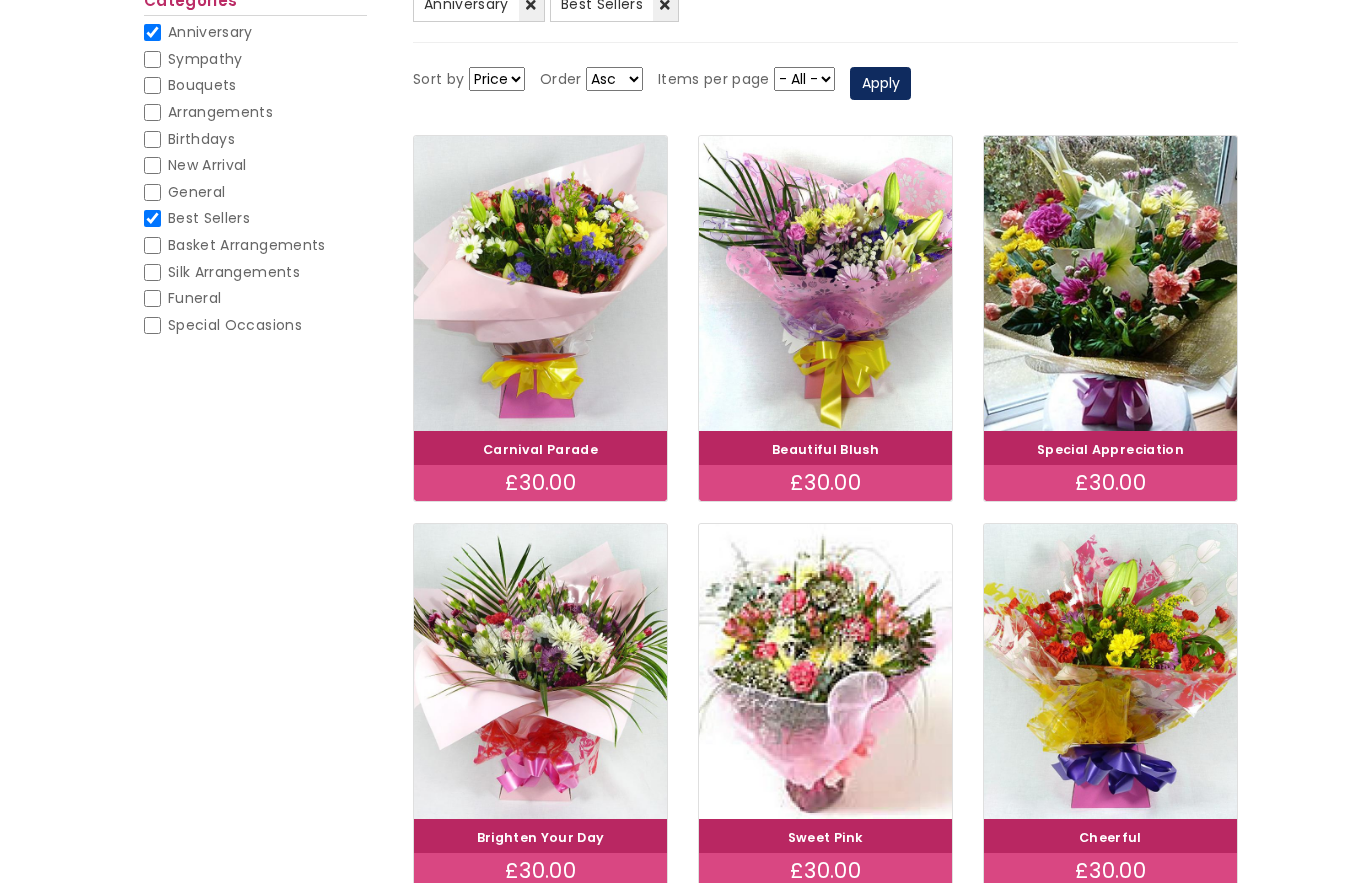 scroll, scrollTop: 0, scrollLeft: 0, axis: both 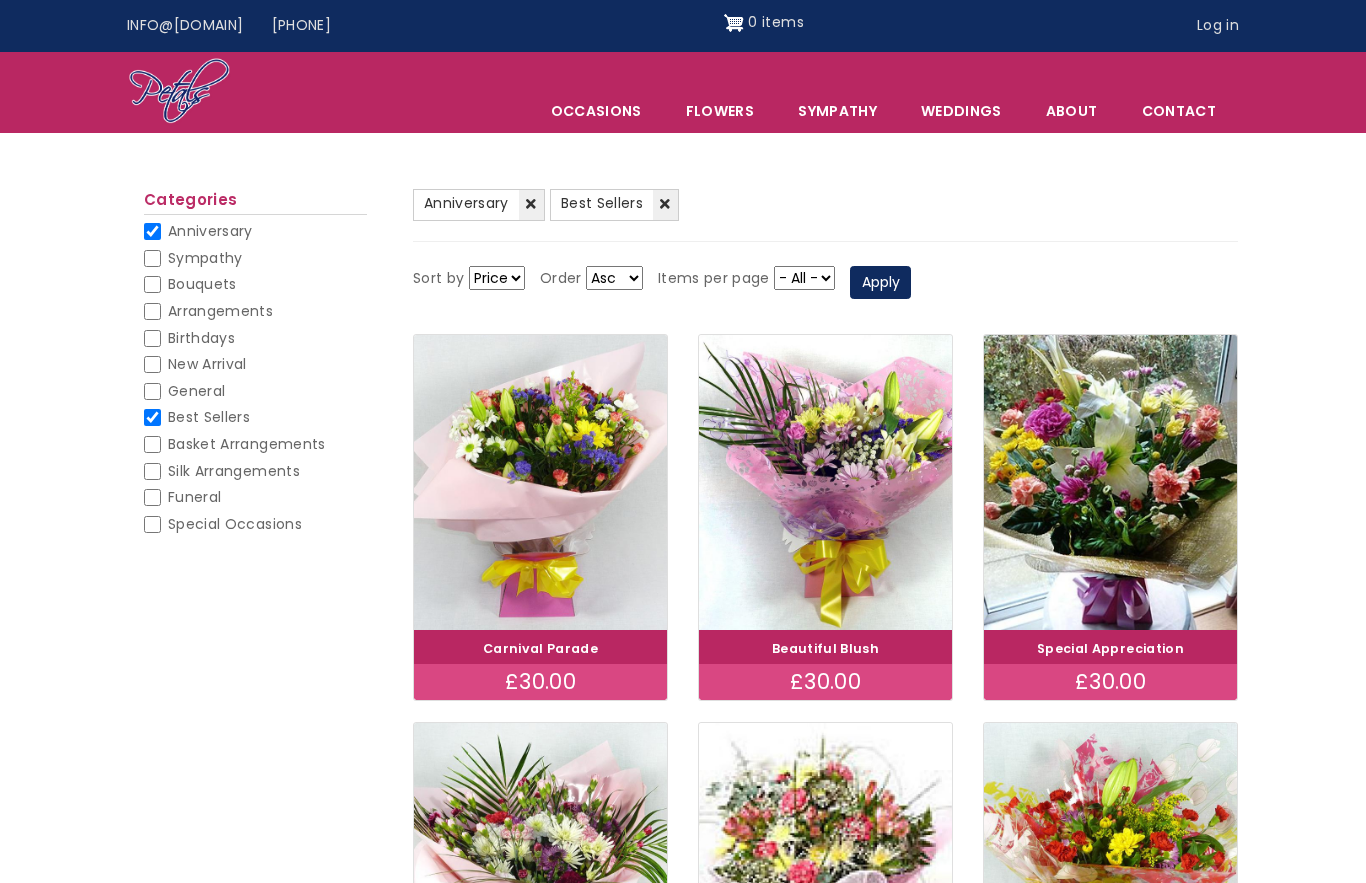 click on "Price Title" at bounding box center (497, 278) 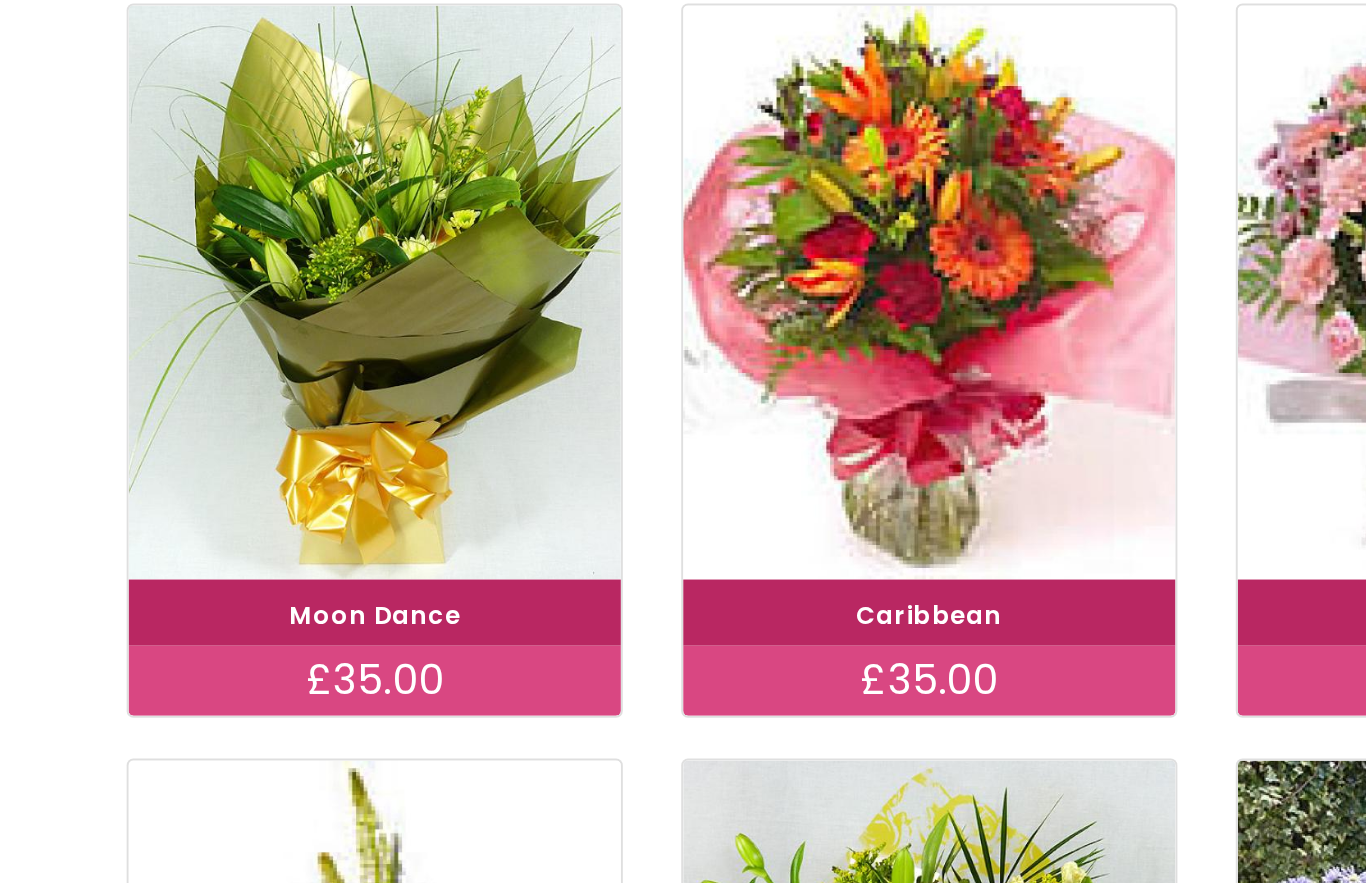 scroll, scrollTop: 2747, scrollLeft: 0, axis: vertical 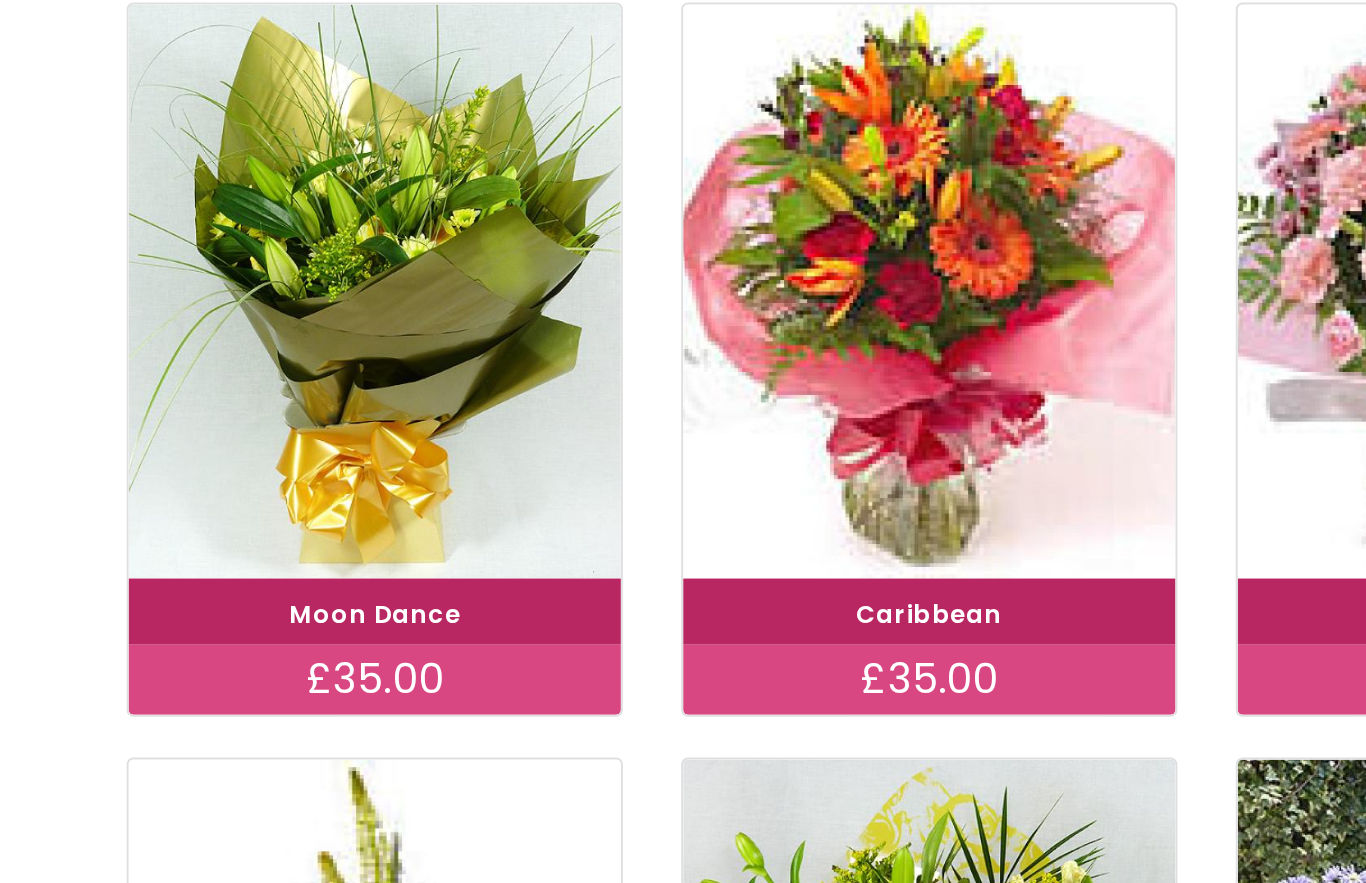 click at bounding box center [540, 531] 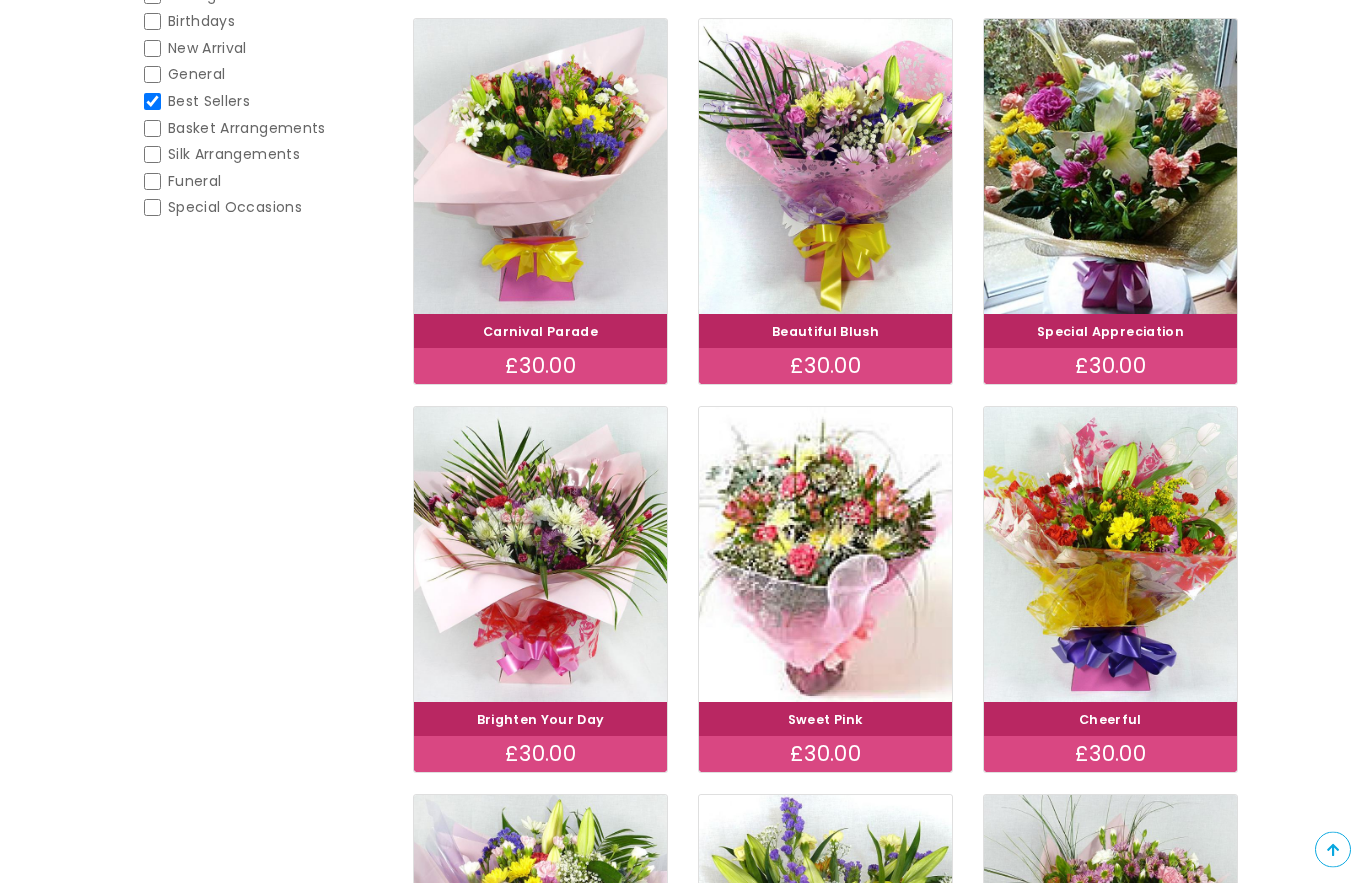 scroll, scrollTop: 0, scrollLeft: 0, axis: both 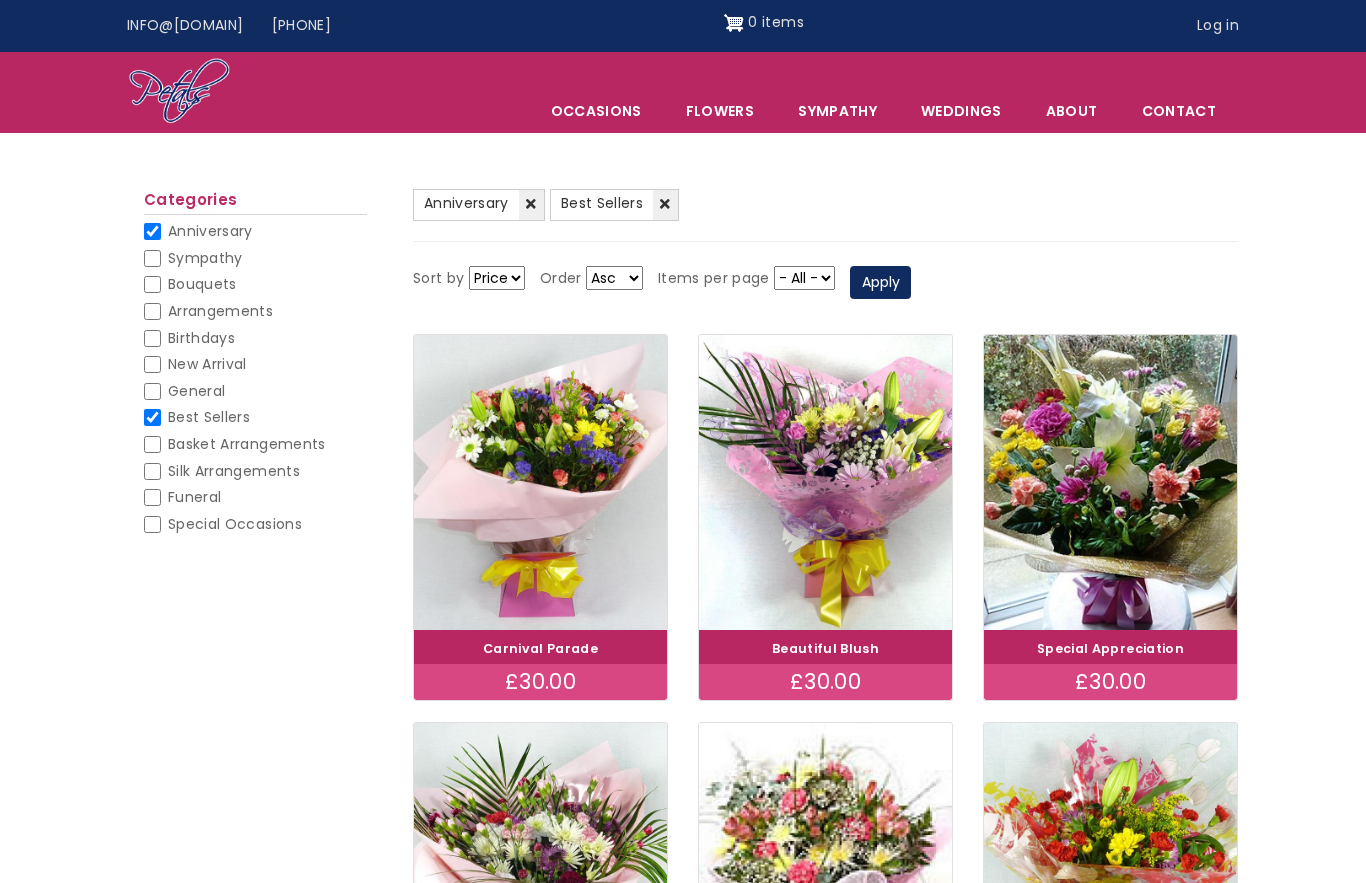 click on "Asc Desc" at bounding box center [614, 278] 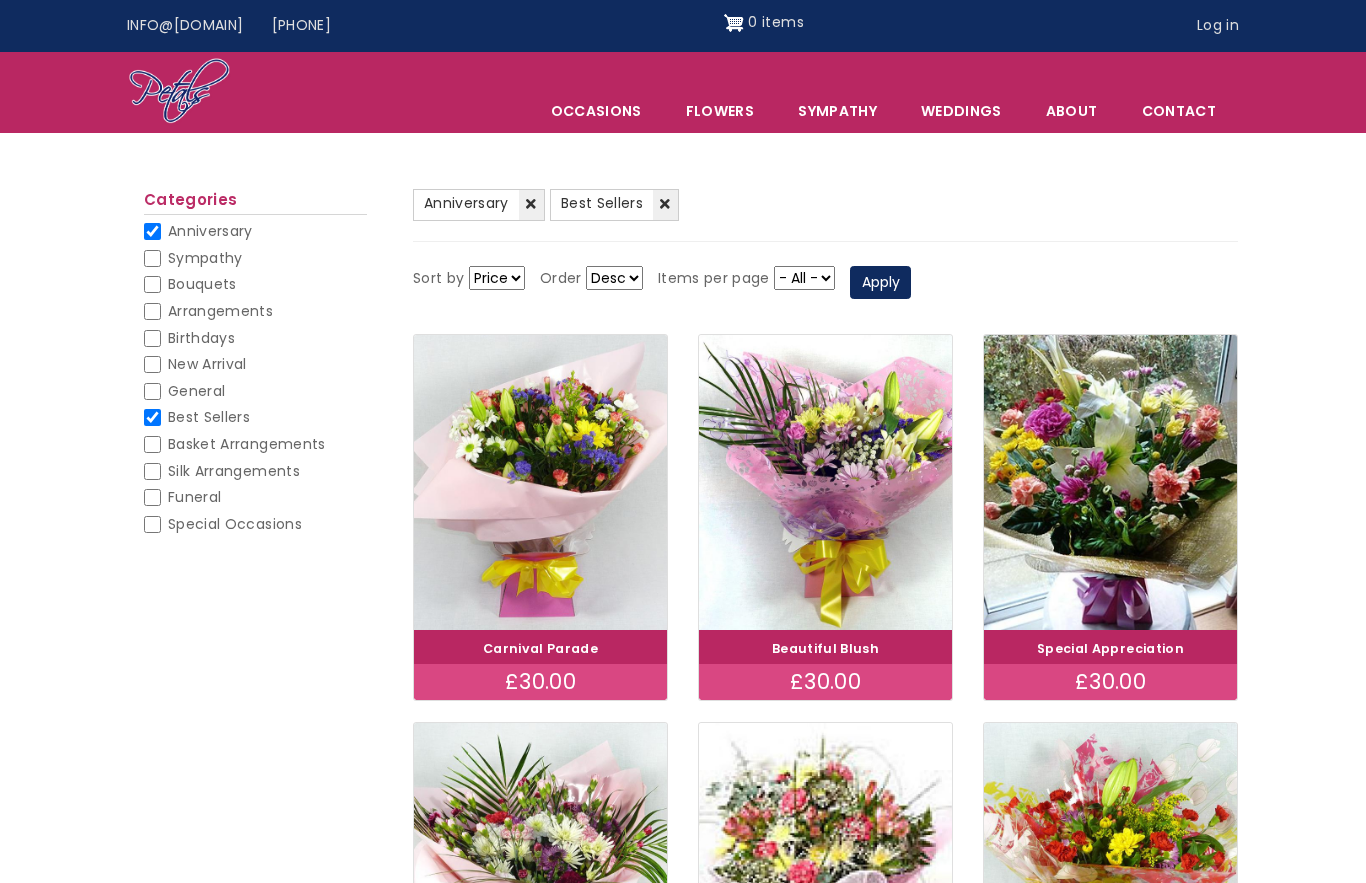click on "Apply" at bounding box center [880, 283] 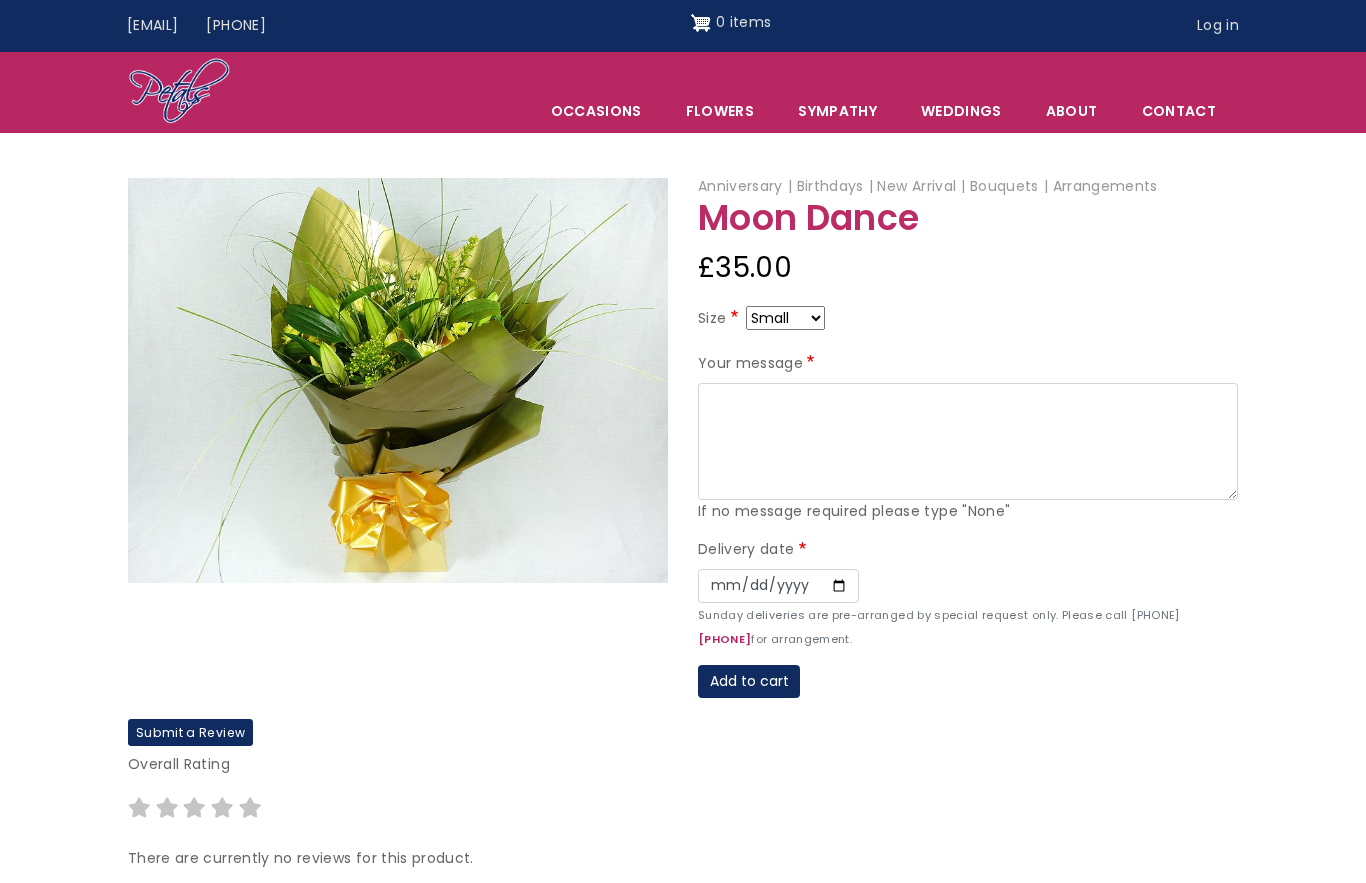 scroll, scrollTop: 0, scrollLeft: 0, axis: both 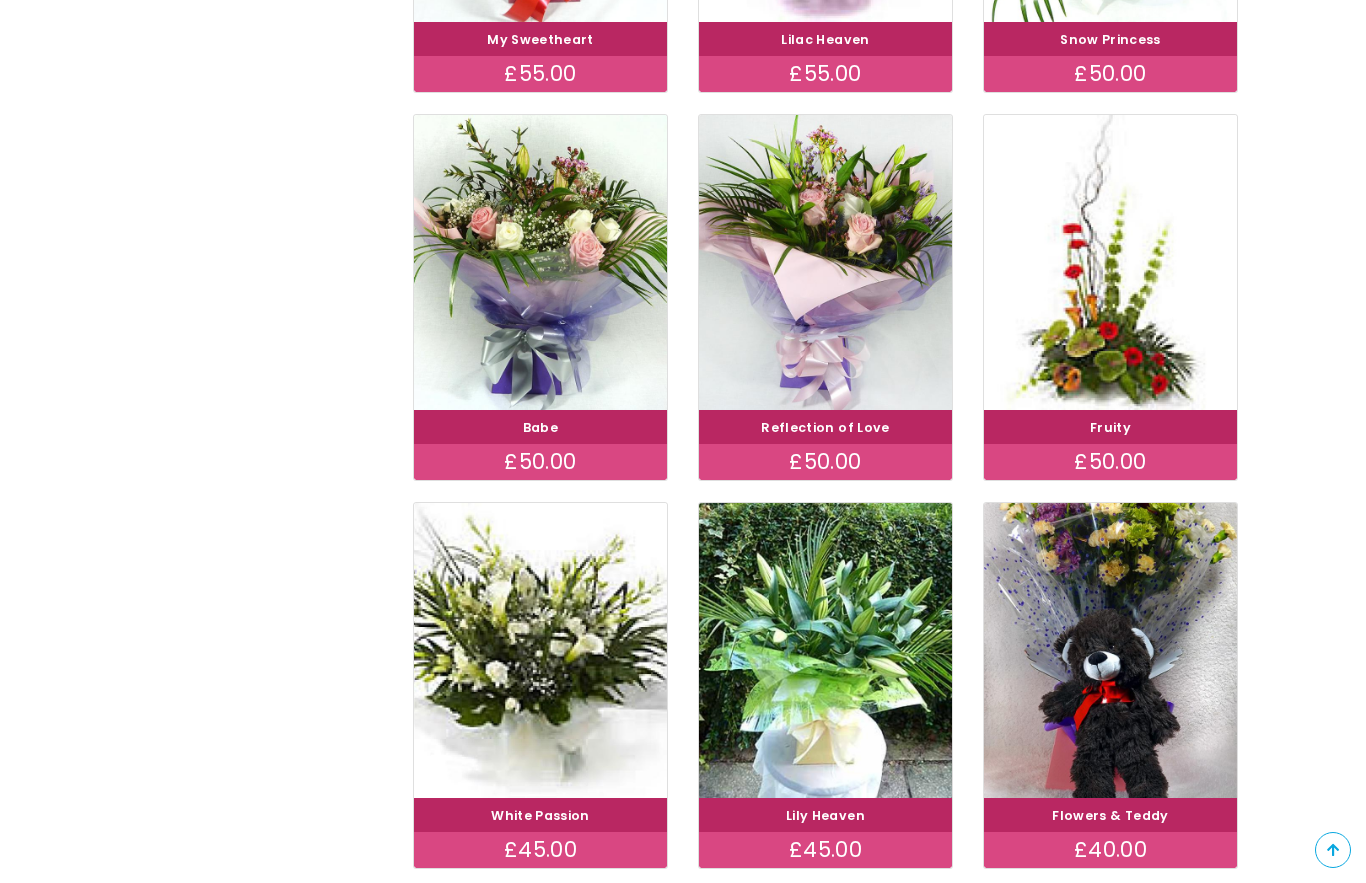 click on "Reflection of Love" at bounding box center [825, 427] 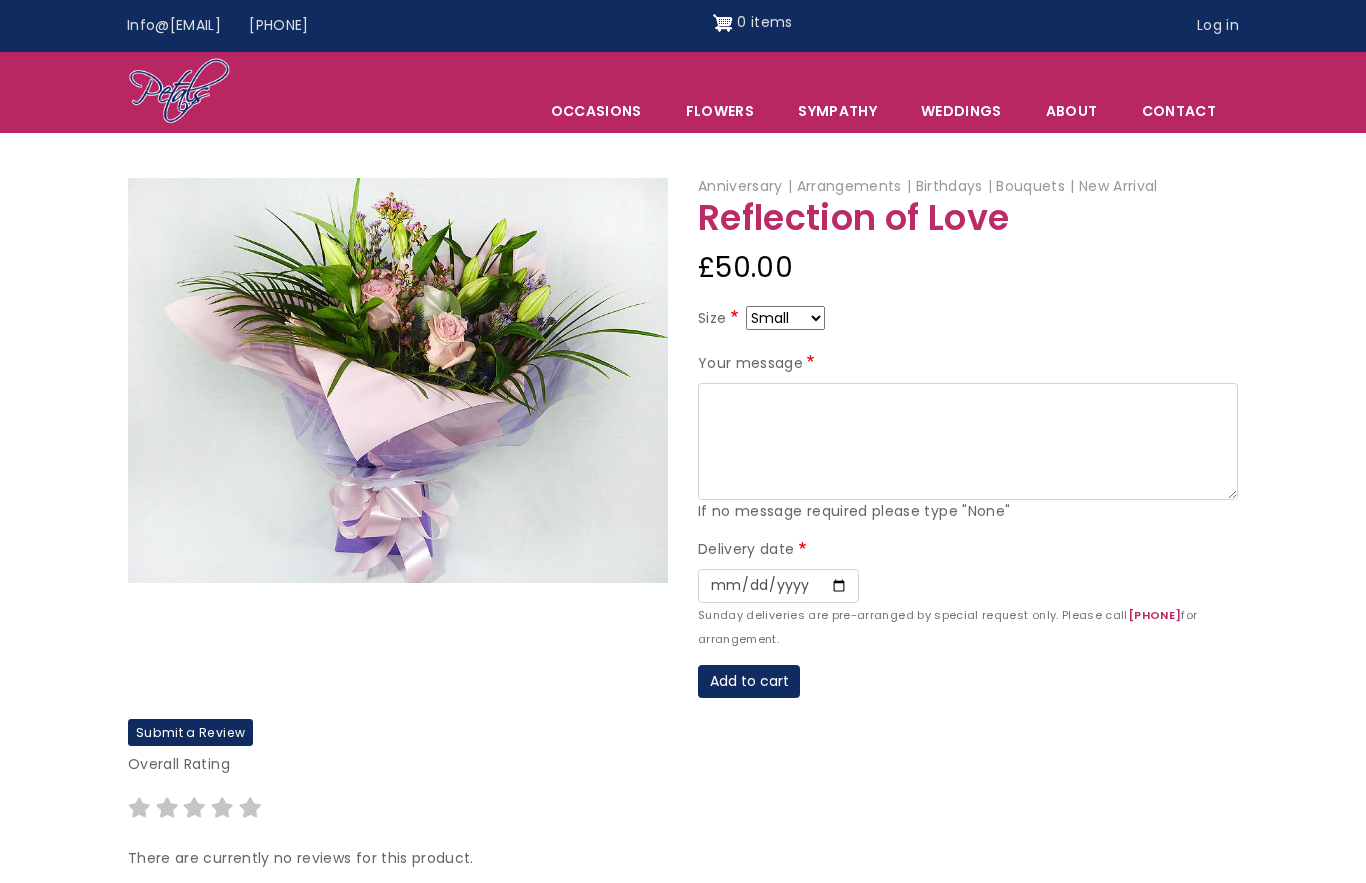 scroll, scrollTop: 0, scrollLeft: 0, axis: both 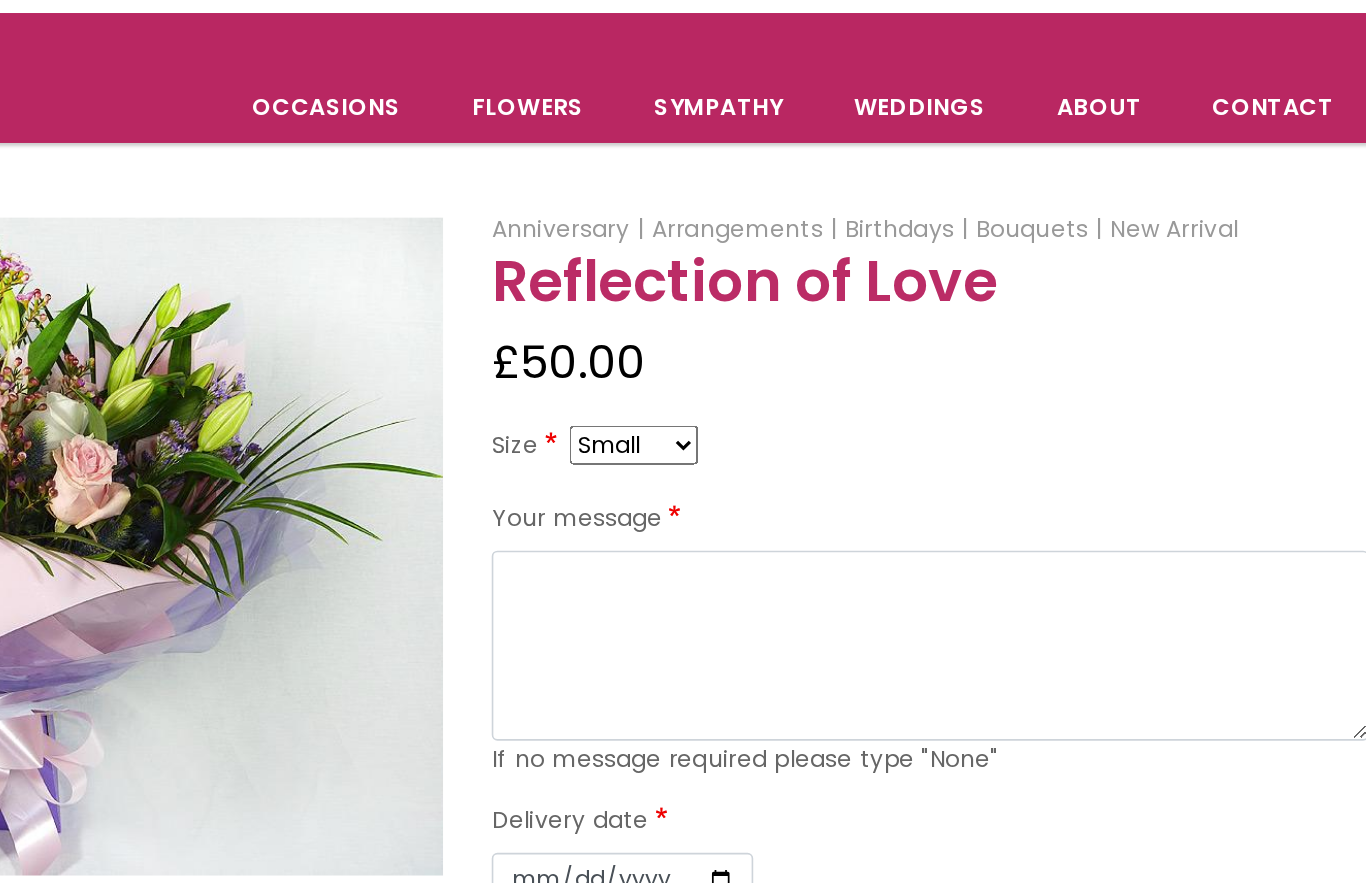 click on "Small Medium Large" at bounding box center [785, 399] 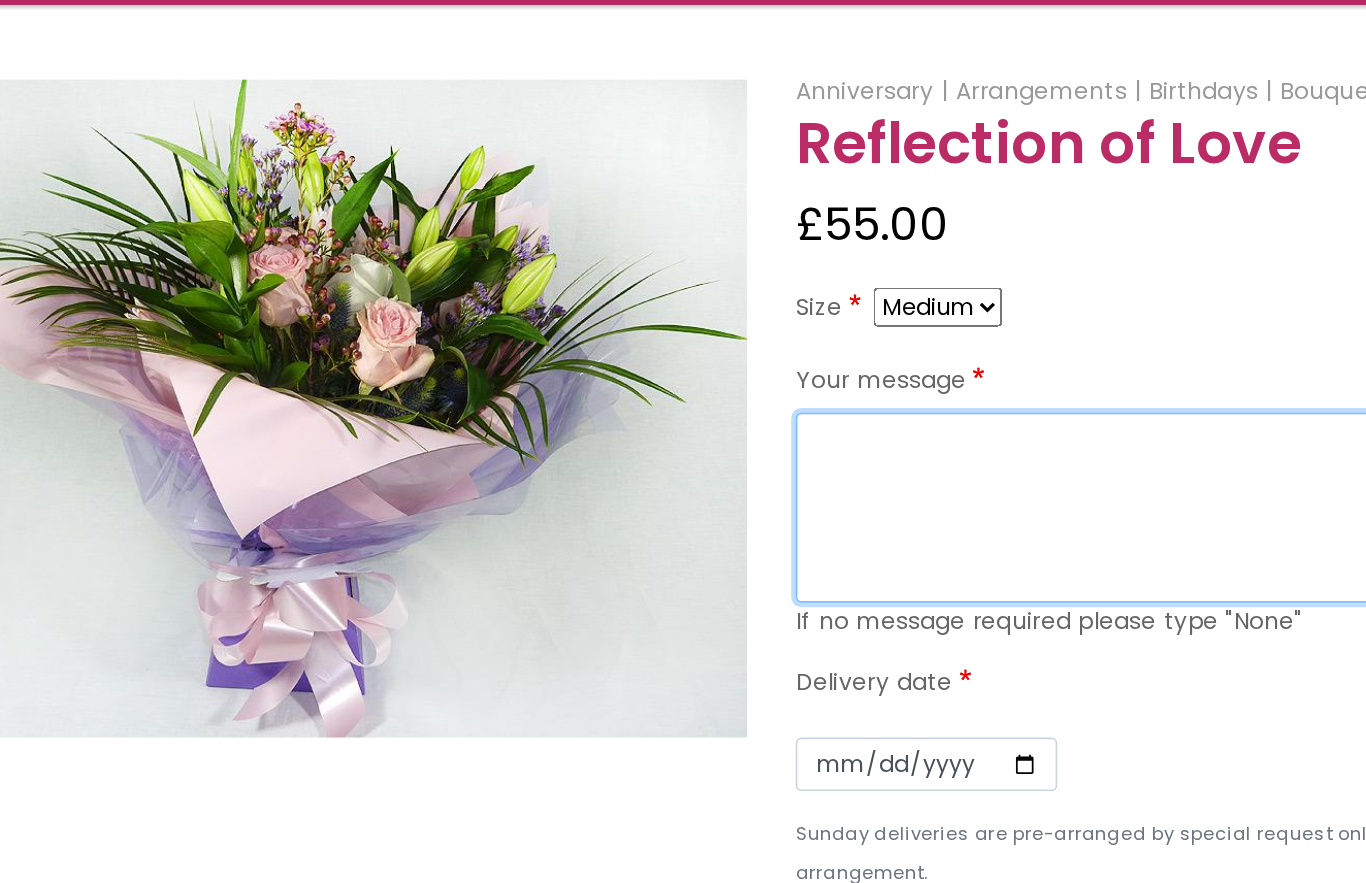 click on "Your message" at bounding box center [968, 523] 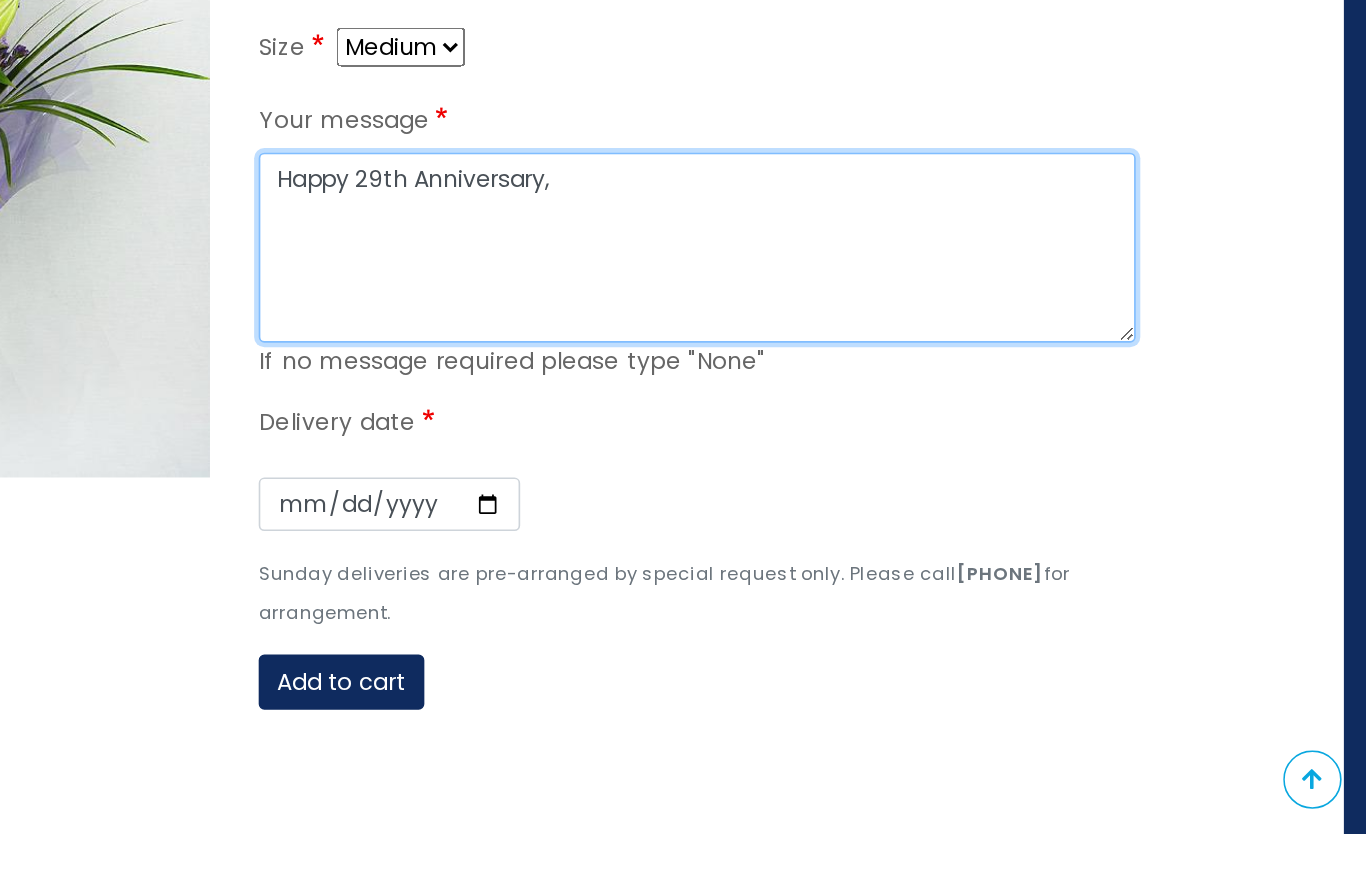 click on "Happy 29th Anniversary," at bounding box center [954, 523] 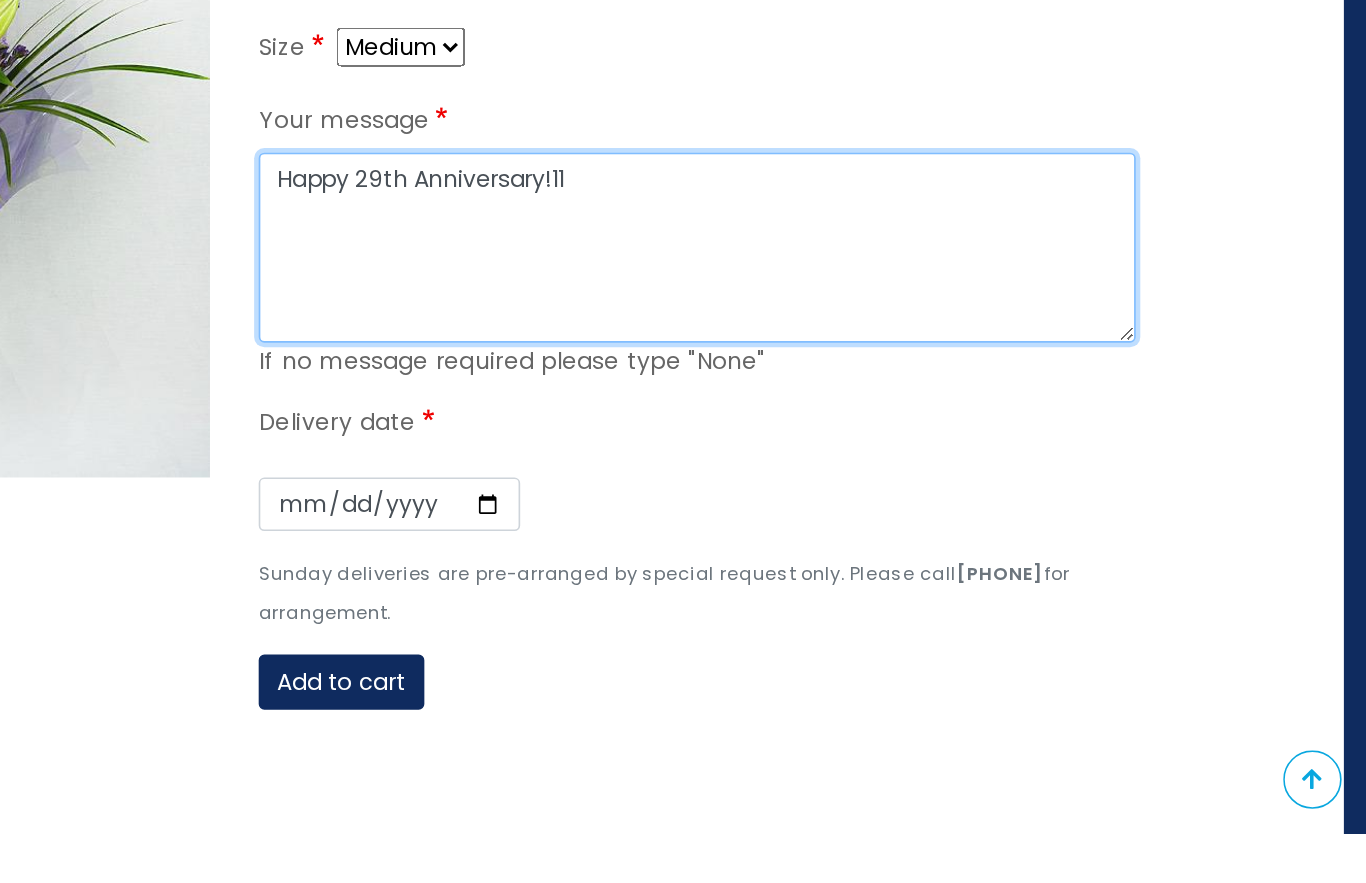 click on "Happy 29th Anniversary!11" at bounding box center (954, 523) 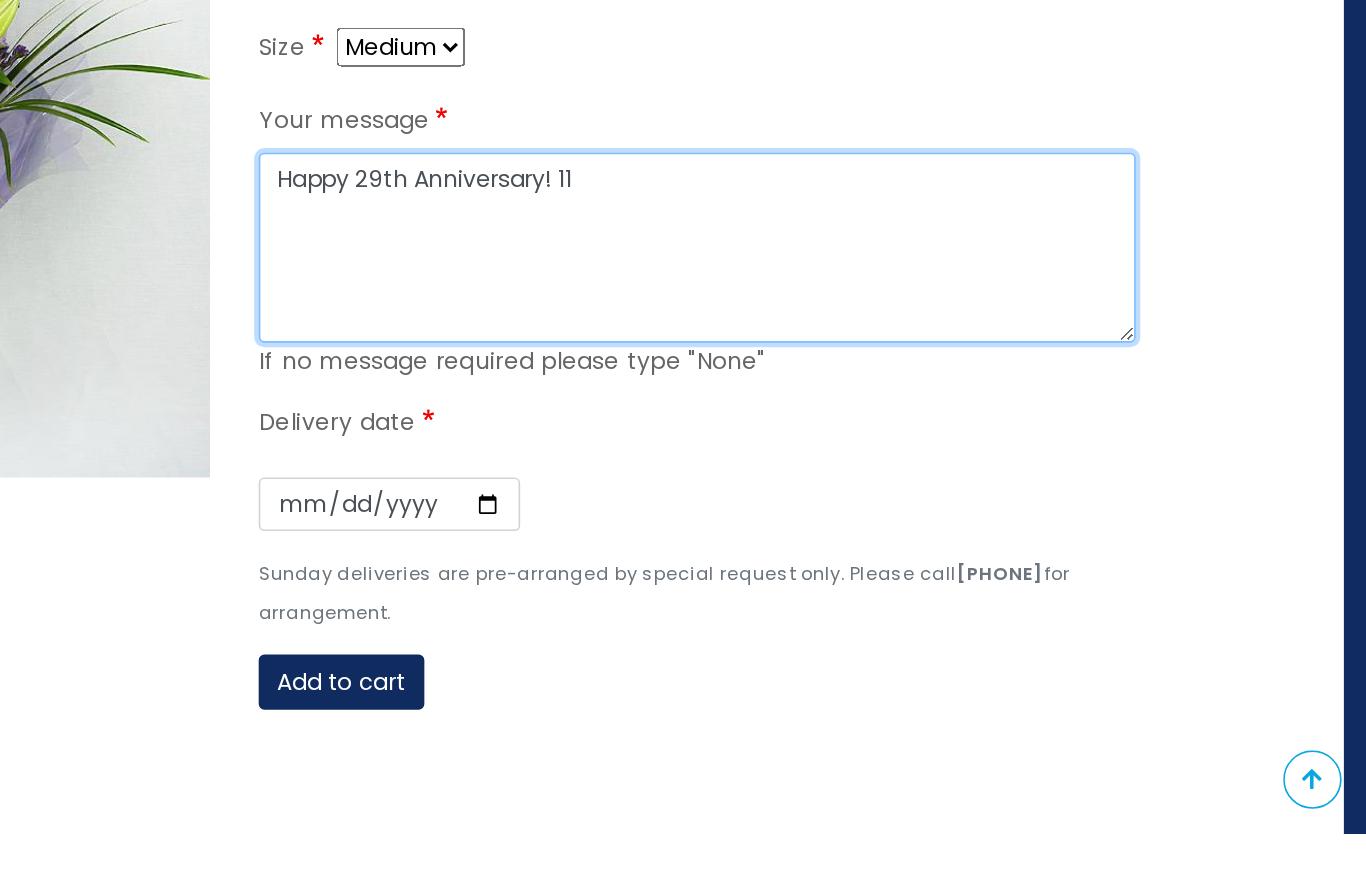 click on "Happy 29th Anniversary! 11" at bounding box center [954, 523] 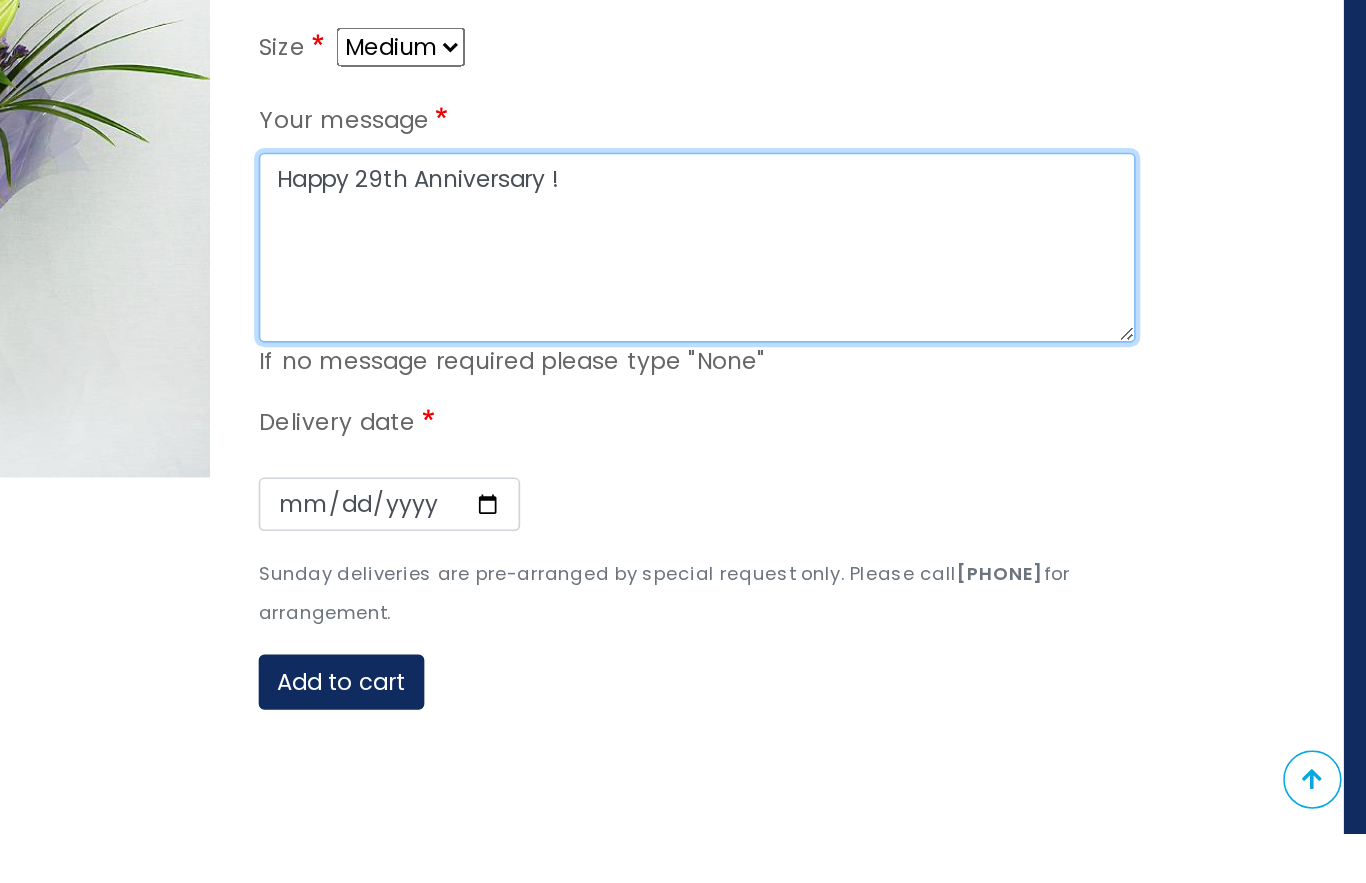 click on "Happy 29th Anniversary !" at bounding box center [954, 523] 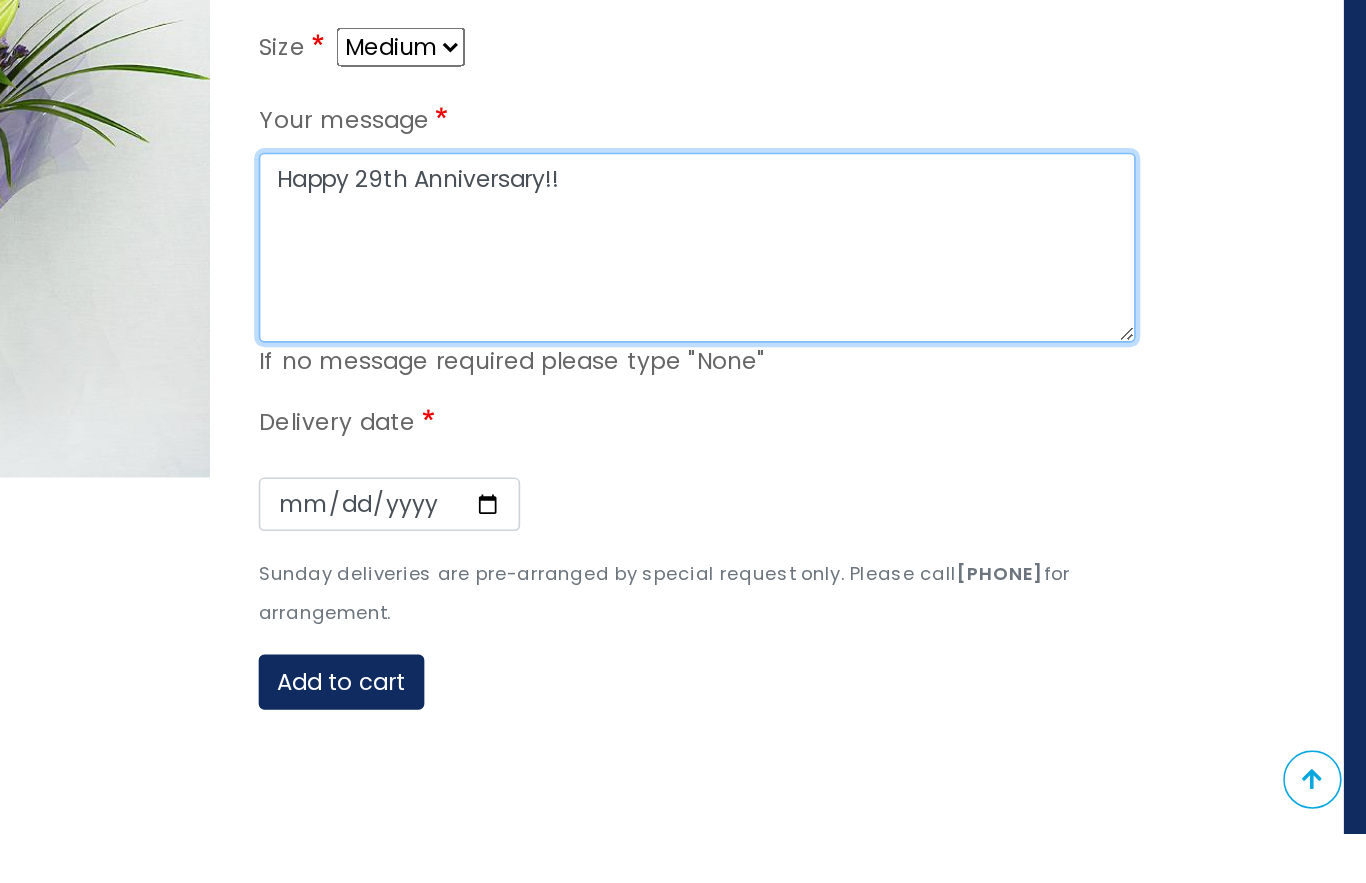 click on "Happy 29th Anniversary!!" at bounding box center [954, 523] 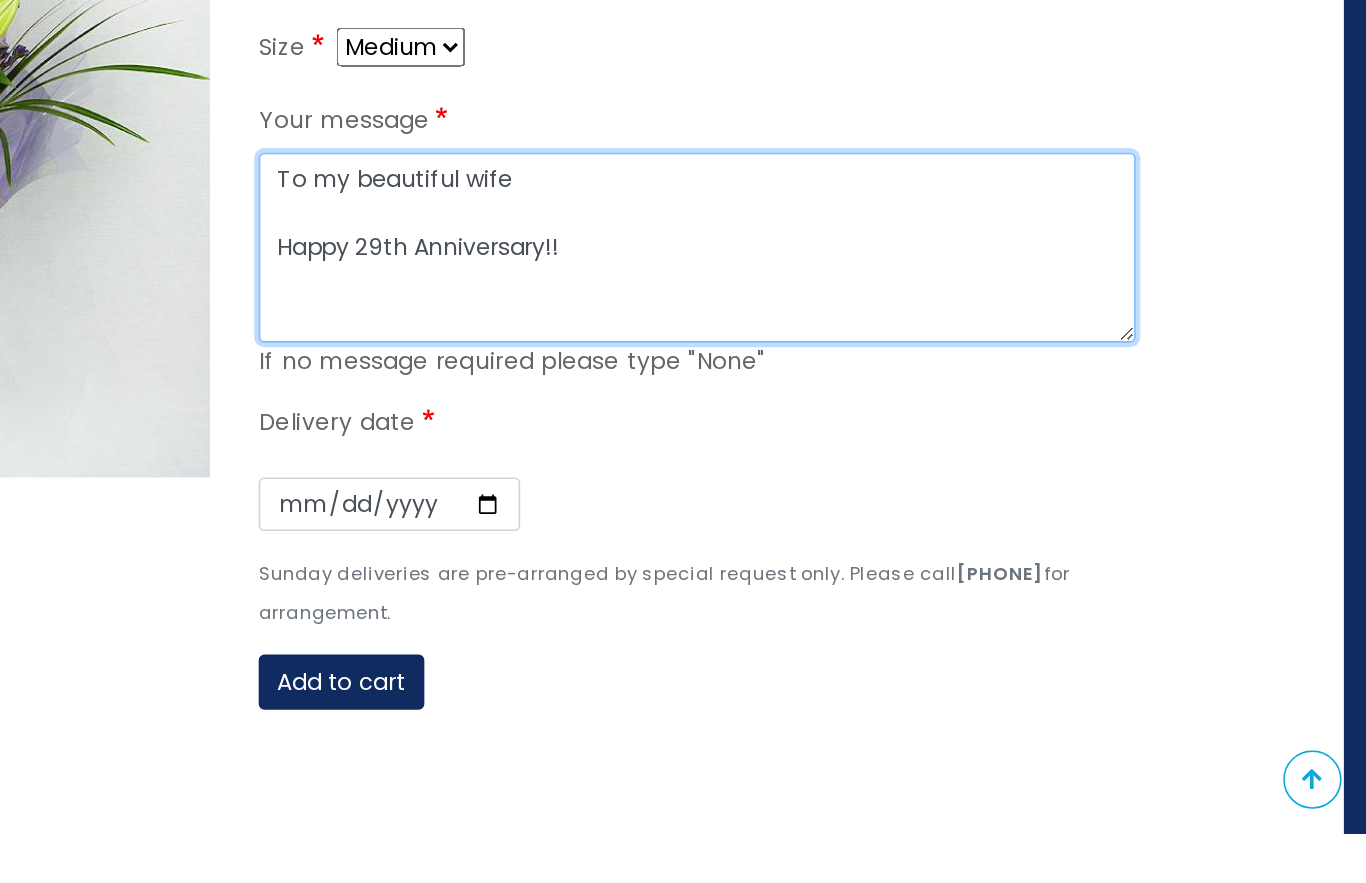 click on "To my beautiful wife
Happy 29th Anniversary!!" at bounding box center (954, 523) 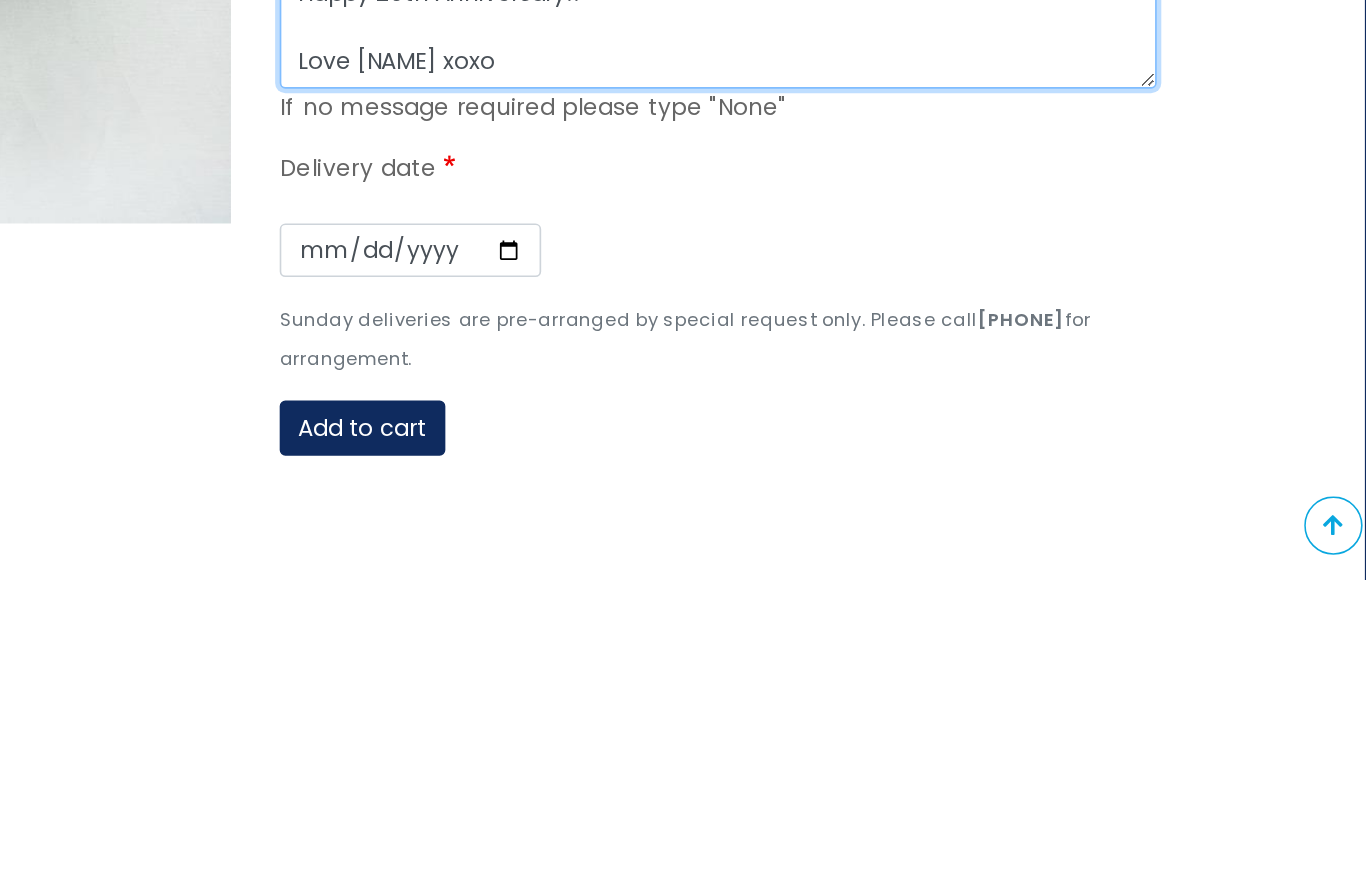 type on "To my beautiful wife
Happy 29th Anniversary!!
Love Stu xoxo" 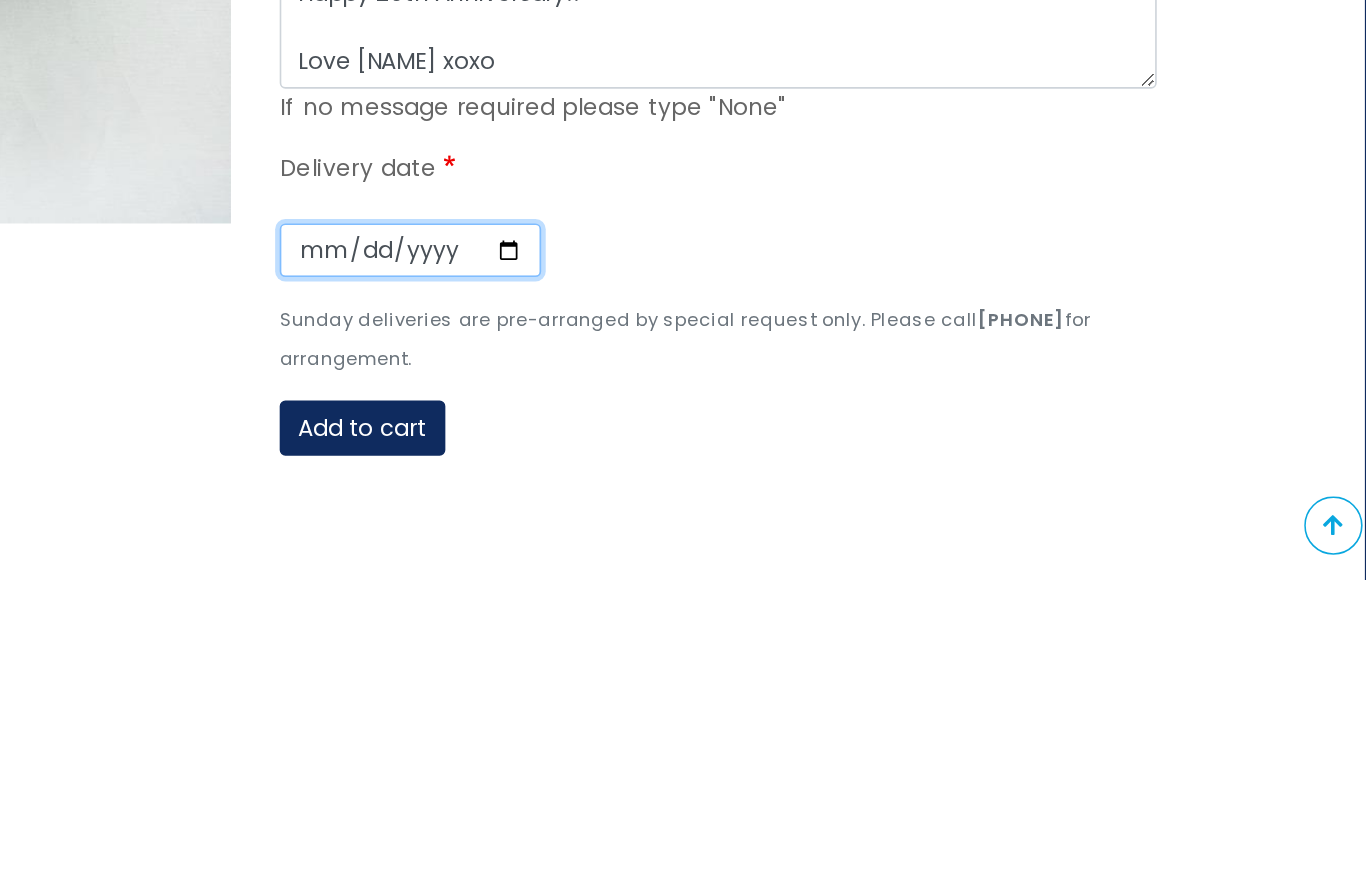 click on "Date" at bounding box center (764, 681) 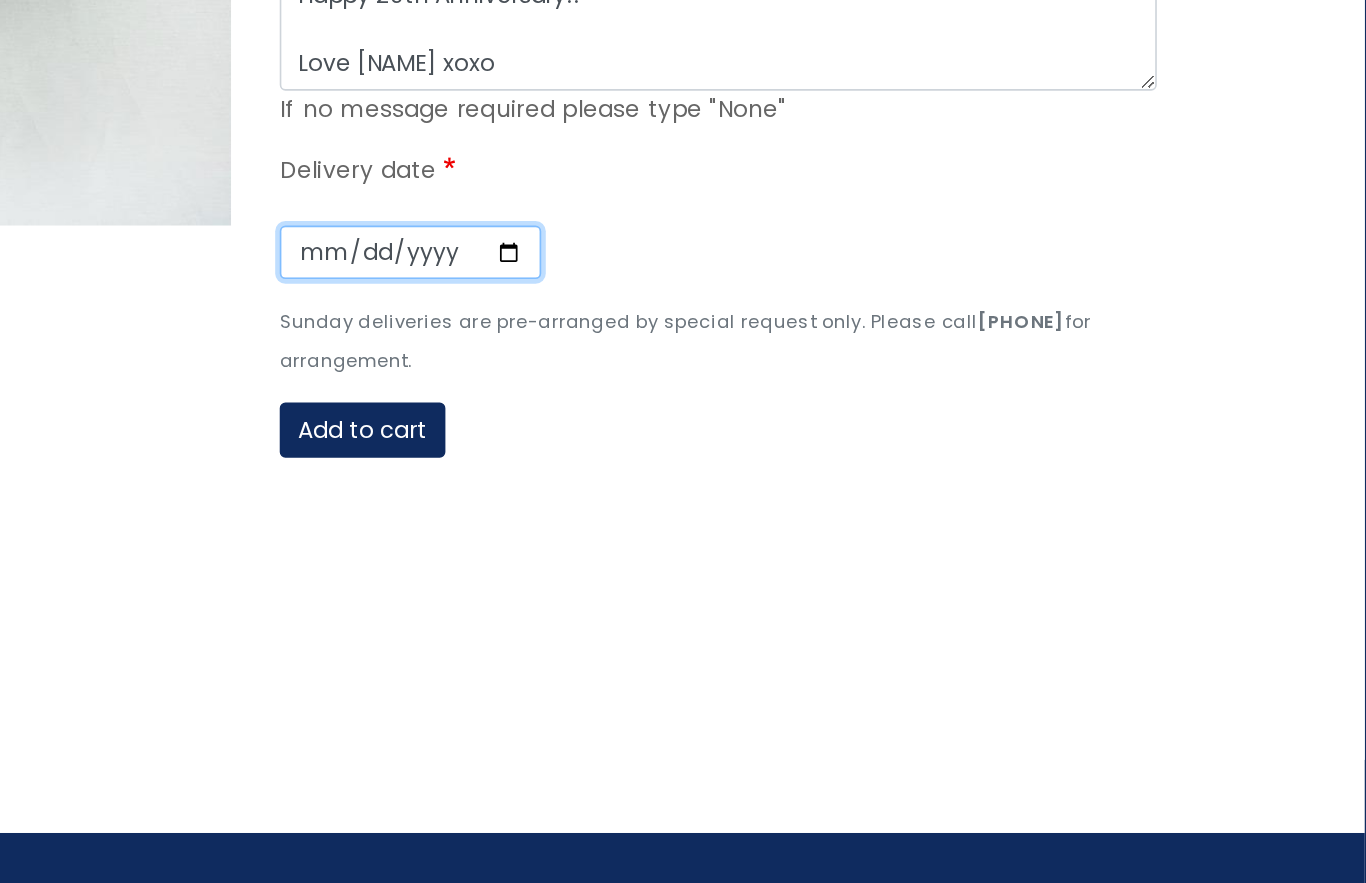 type on "2025-08-08" 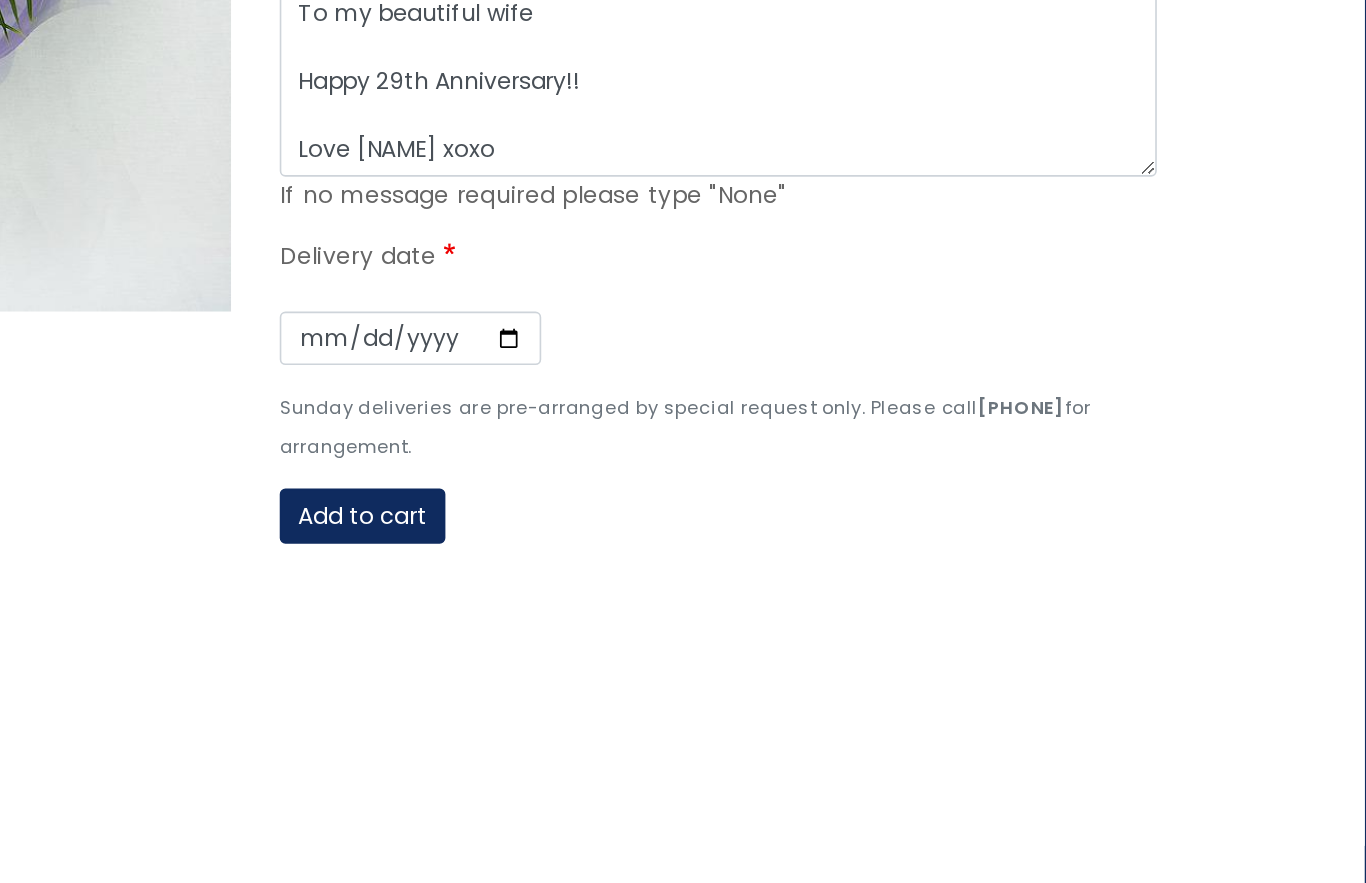 click on "Add to cart" at bounding box center (735, 547) 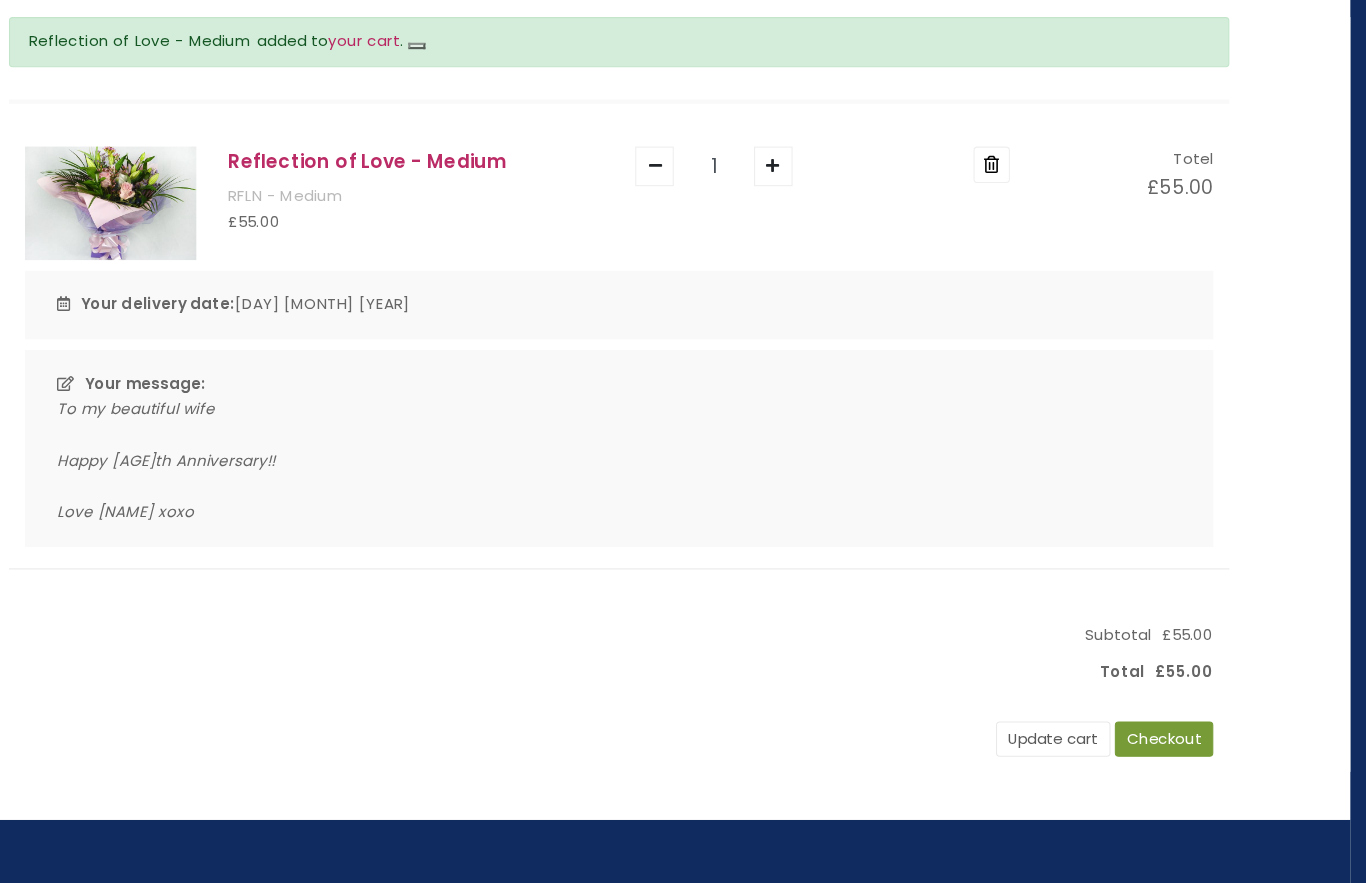 scroll, scrollTop: 241, scrollLeft: 15, axis: both 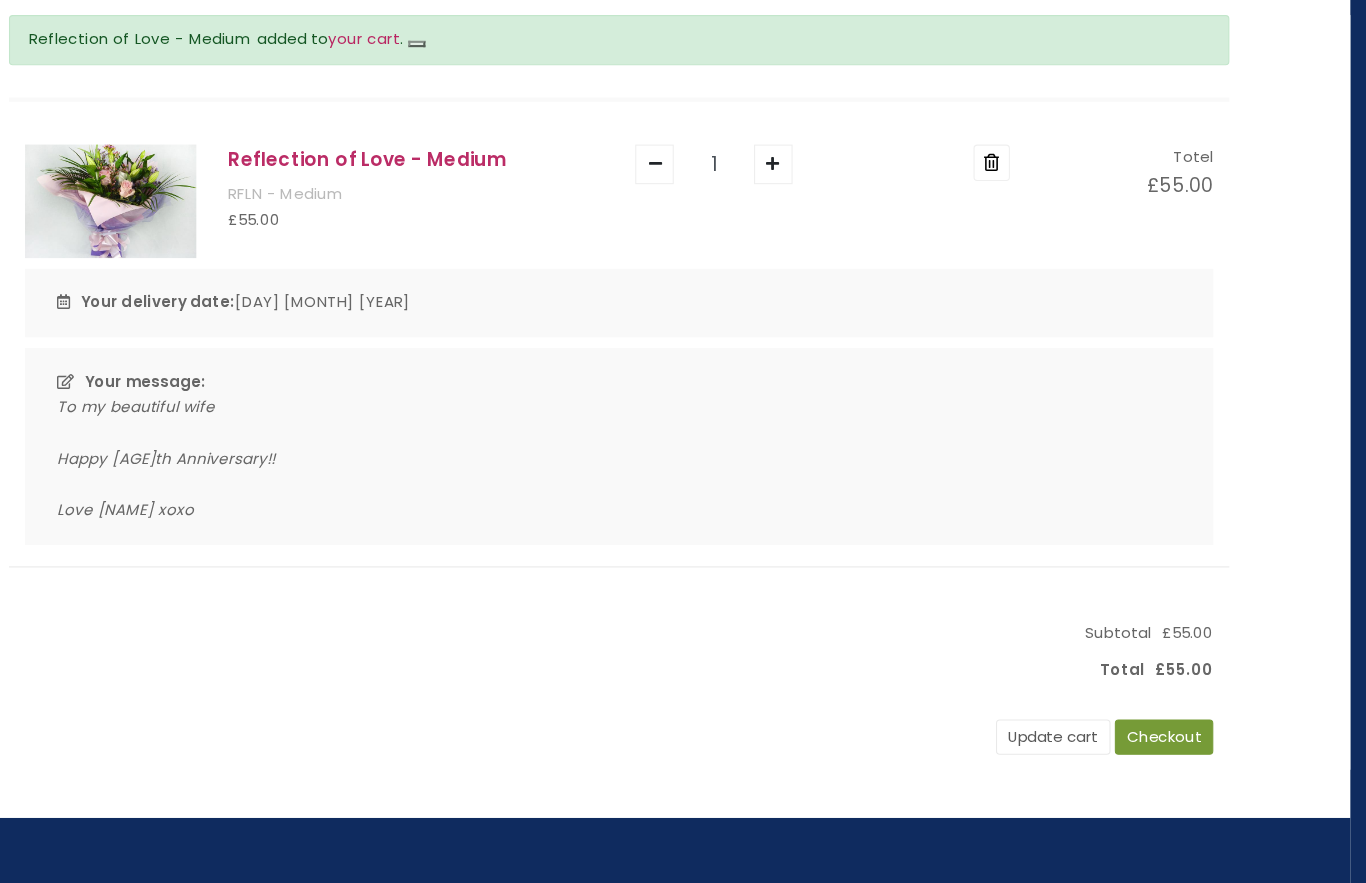 click on "Checkout" at bounding box center (1177, 690) 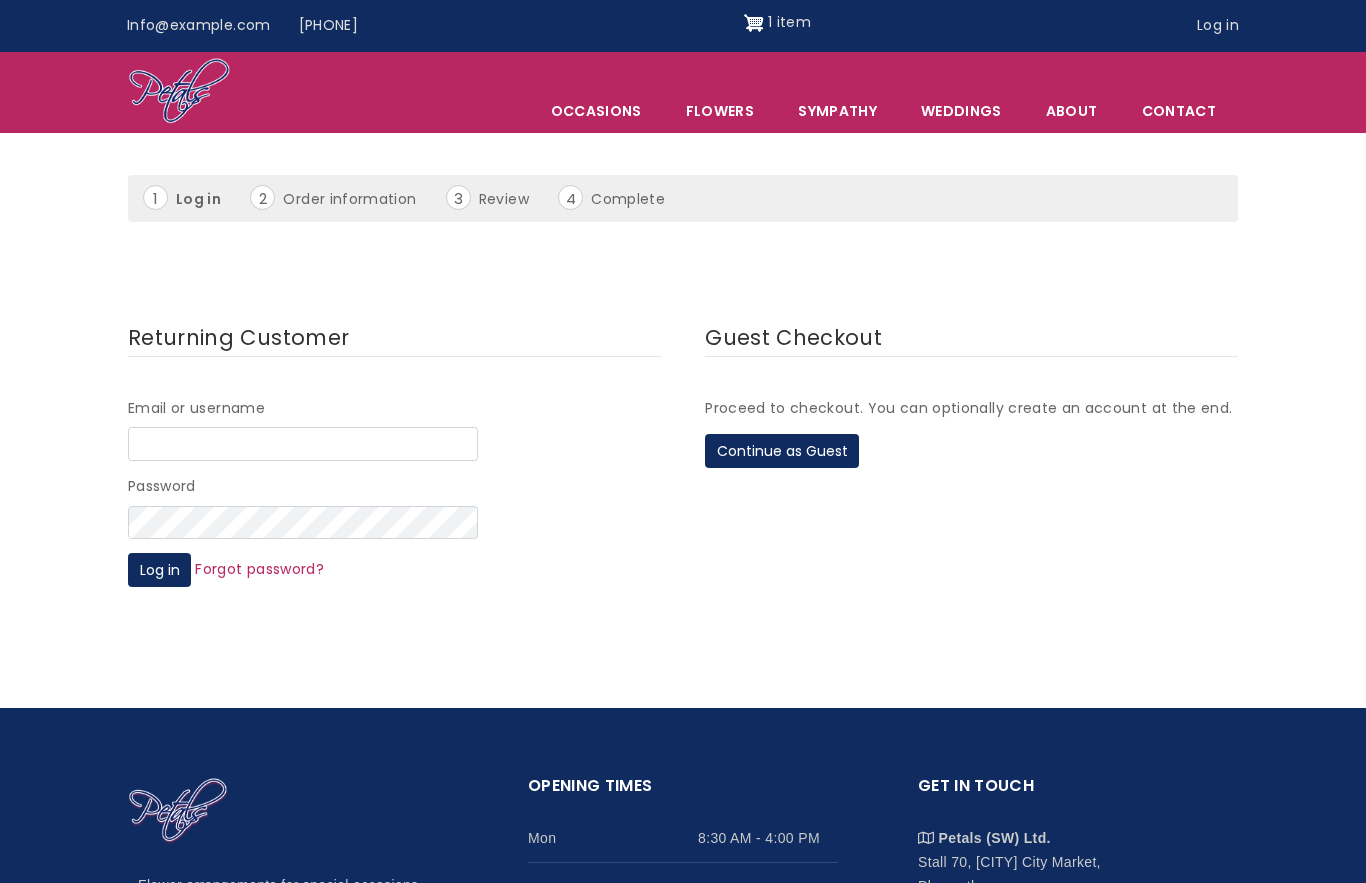scroll, scrollTop: 0, scrollLeft: 0, axis: both 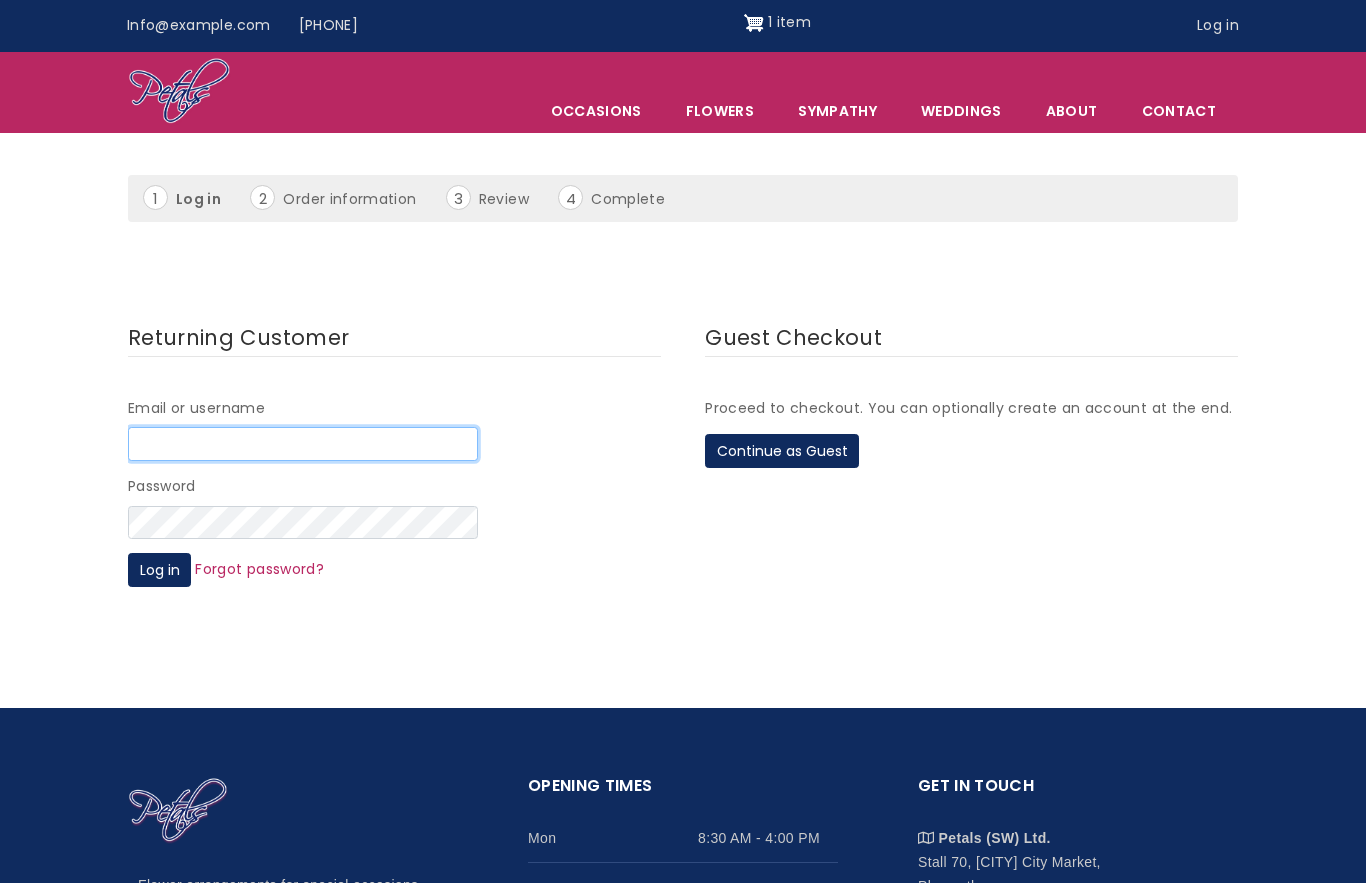 click on "Email or username" at bounding box center (303, 444) 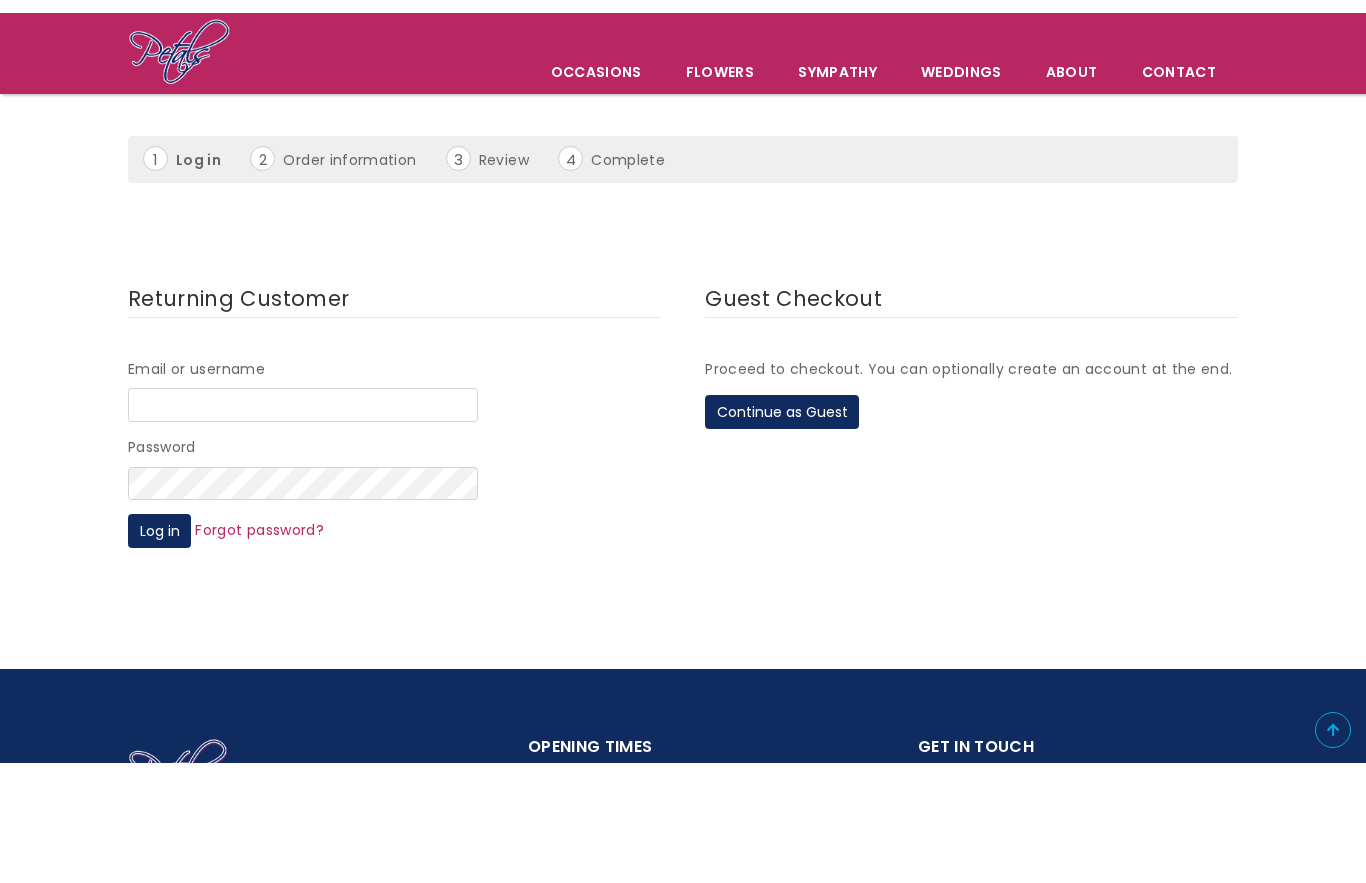 click on "Continue as Guest" at bounding box center (782, 532) 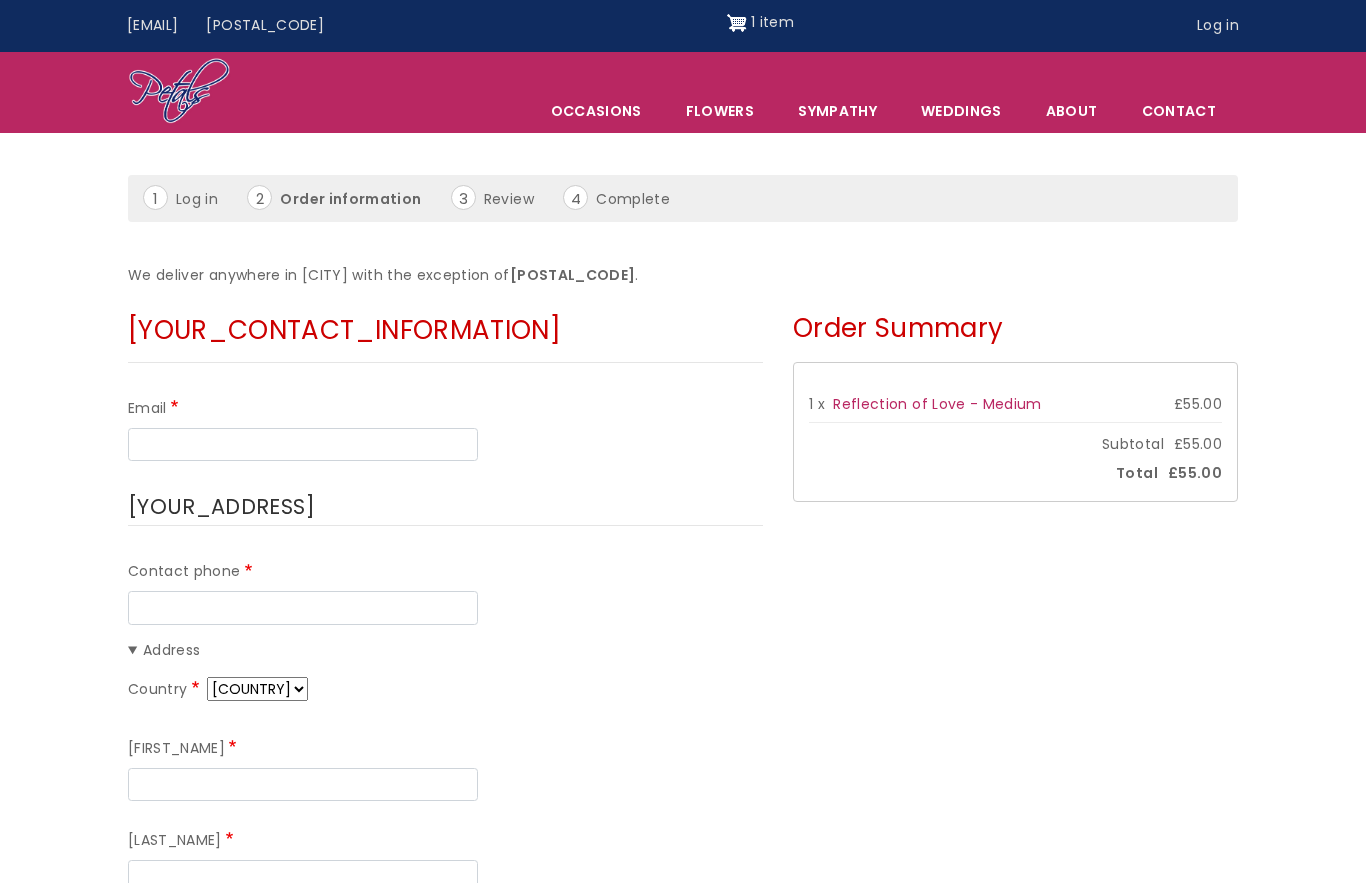 scroll, scrollTop: 0, scrollLeft: 0, axis: both 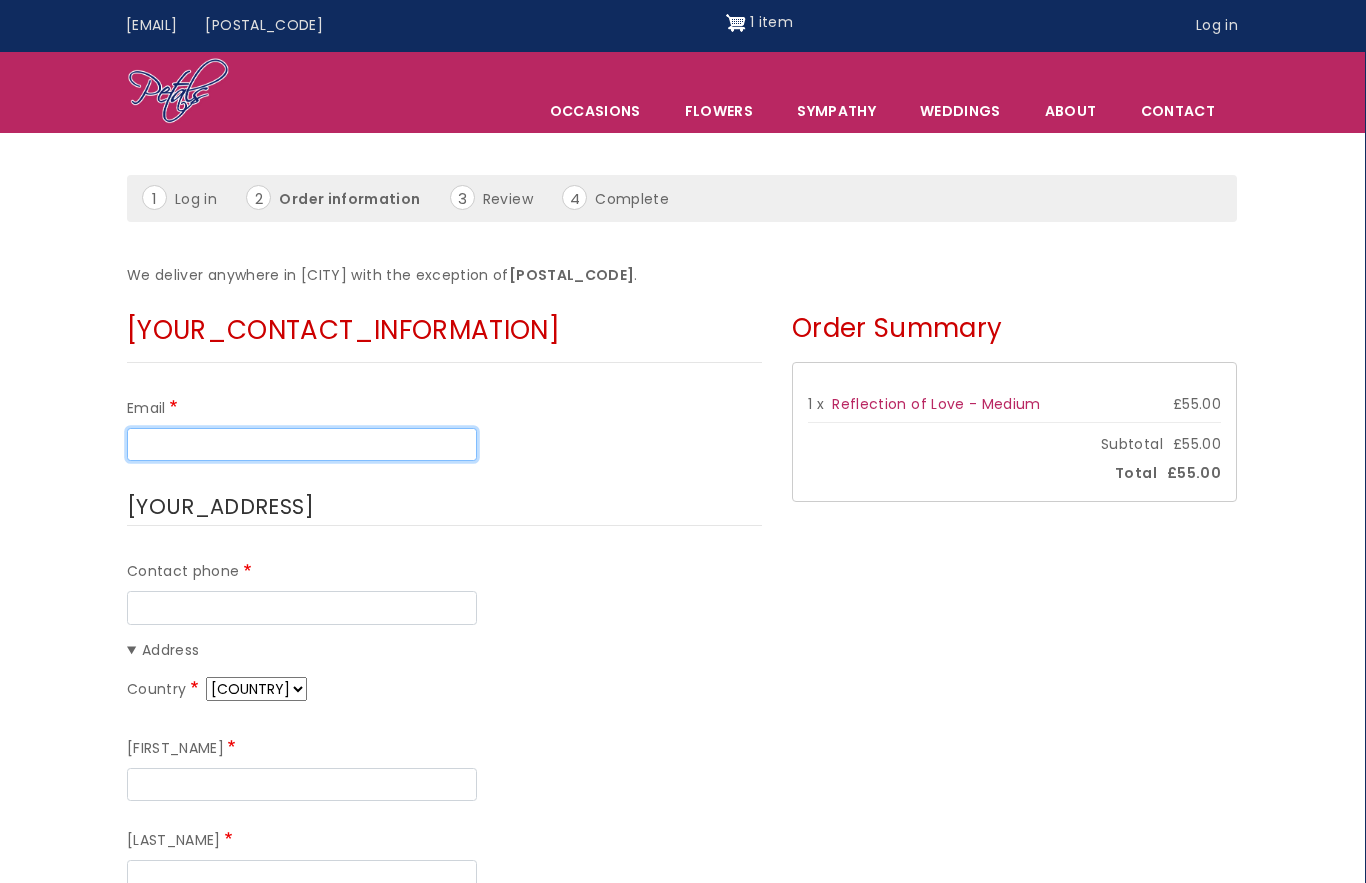 click on "Email" at bounding box center [303, 445] 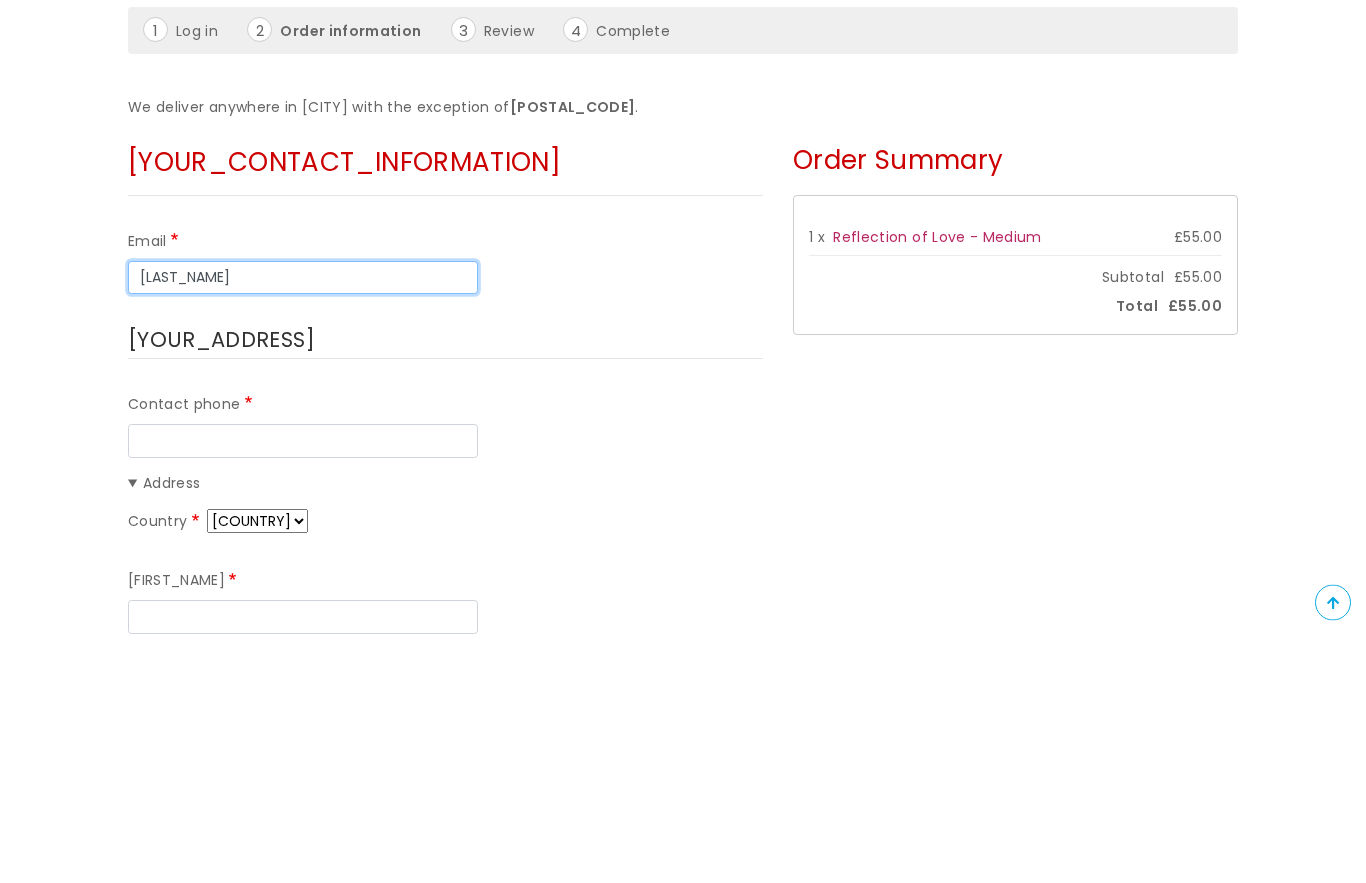 type on "[TITLE]" 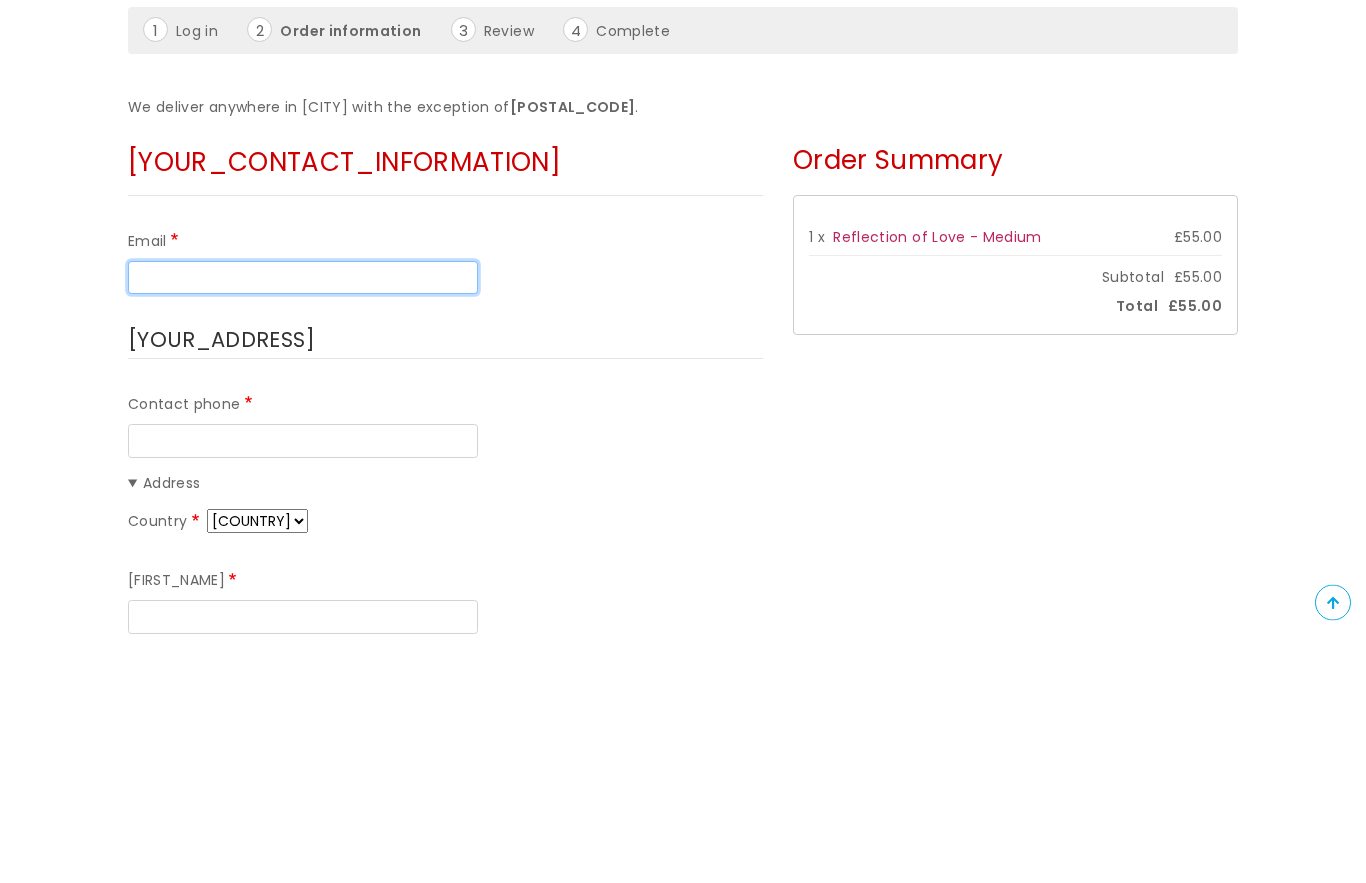 type on "[EMAIL]" 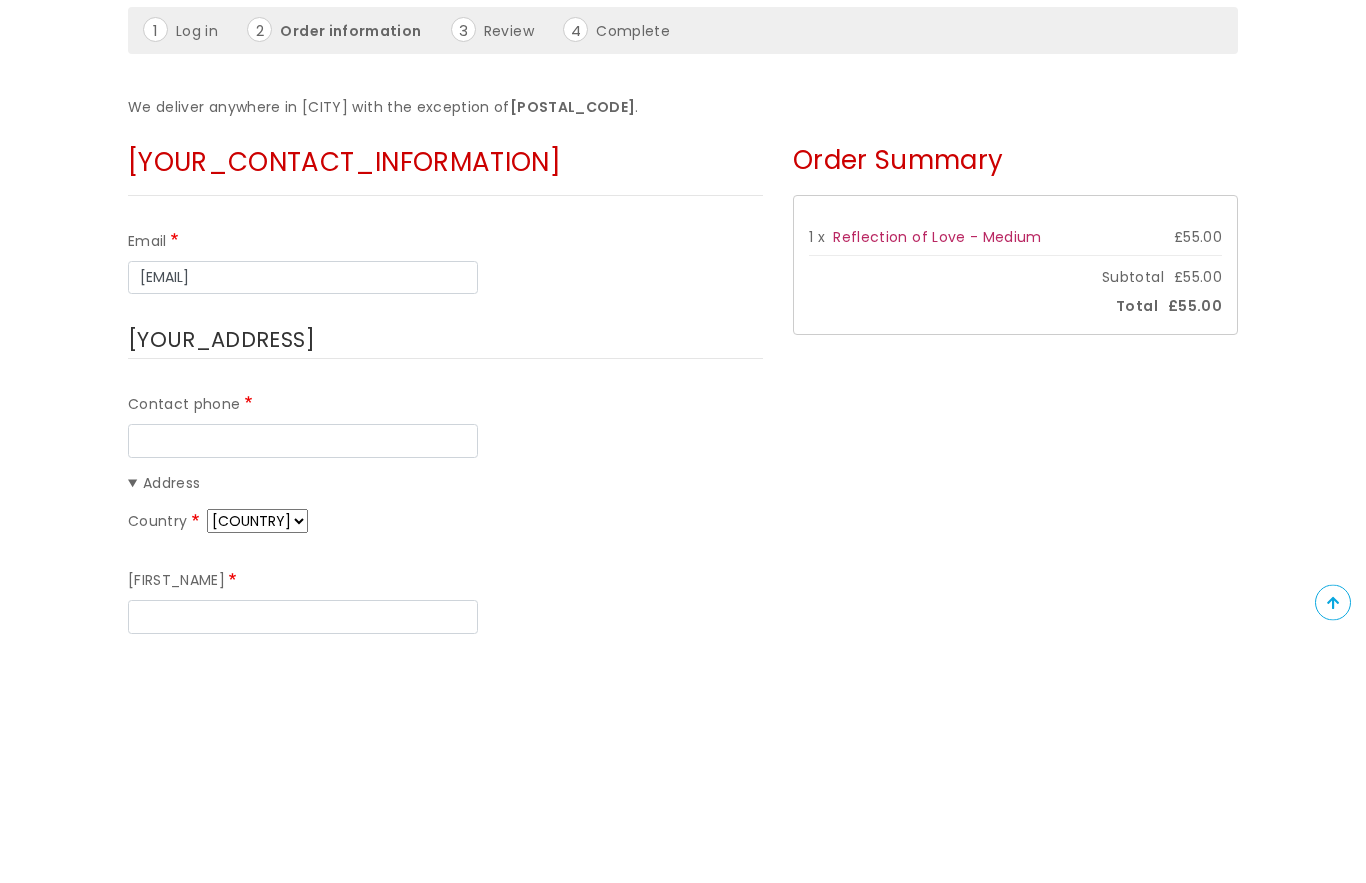 scroll, scrollTop: 248, scrollLeft: 0, axis: vertical 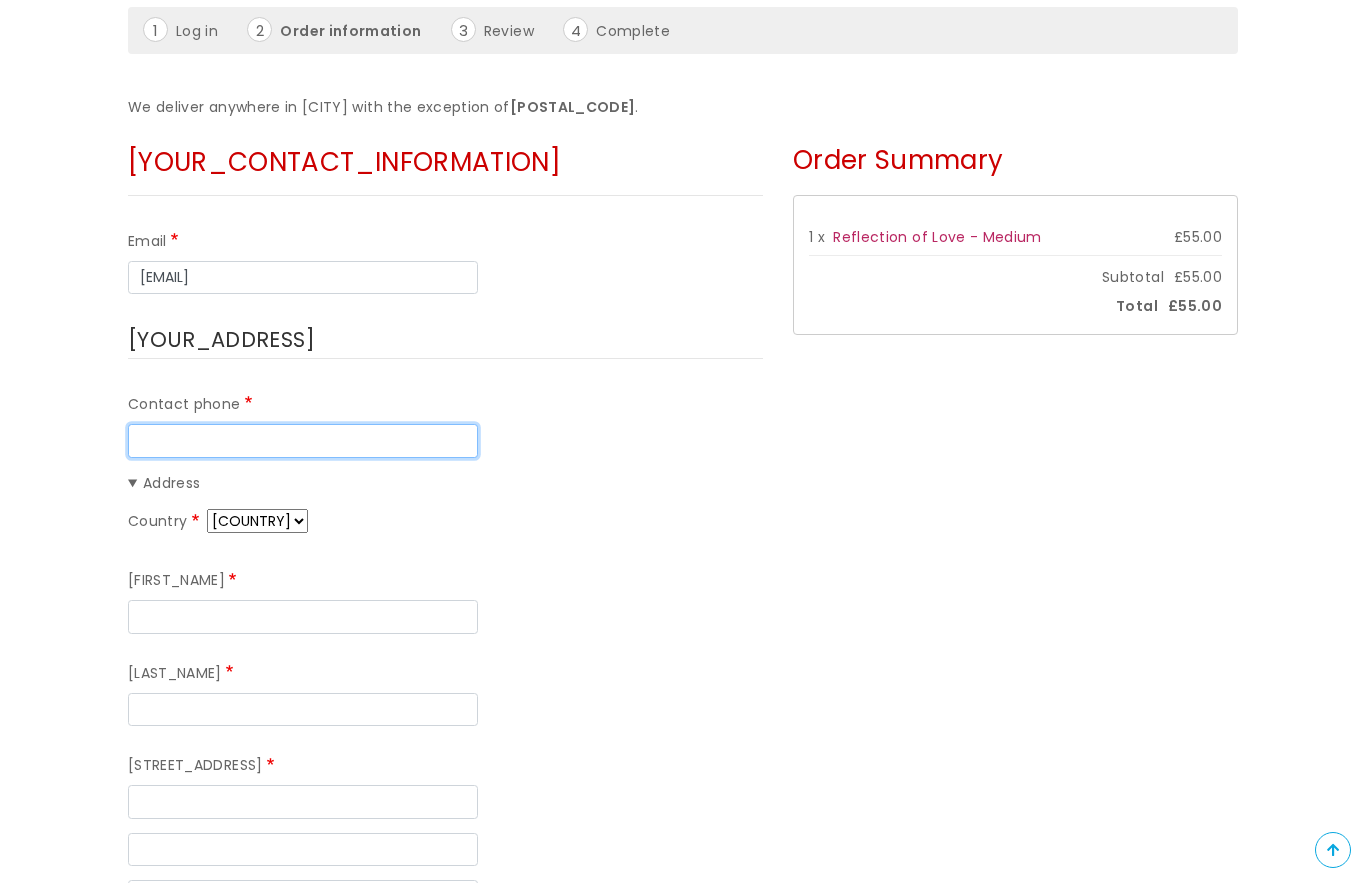 click on "Contact phone" at bounding box center (303, 441) 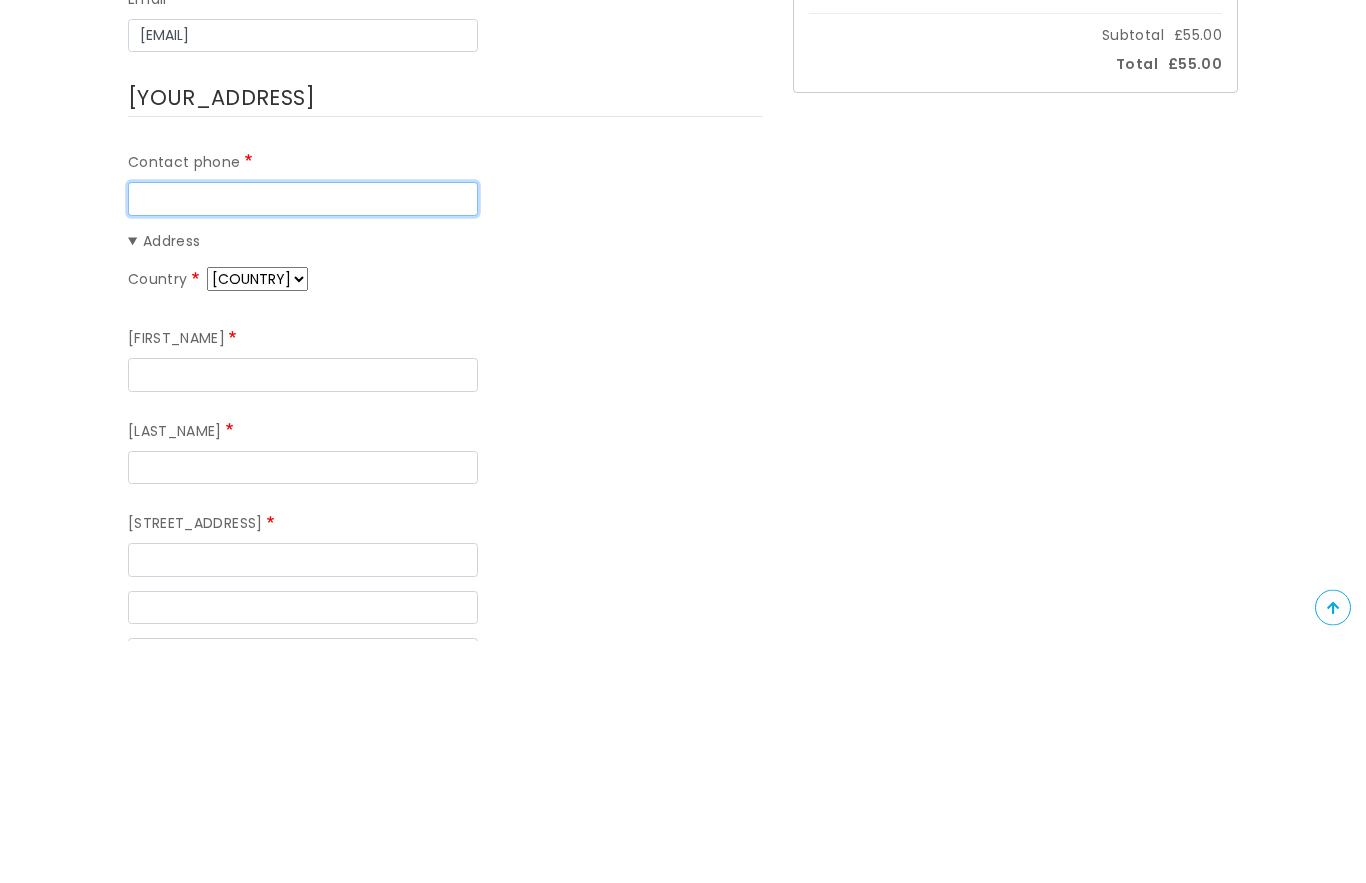 type on "[PHONE_NUMBER]" 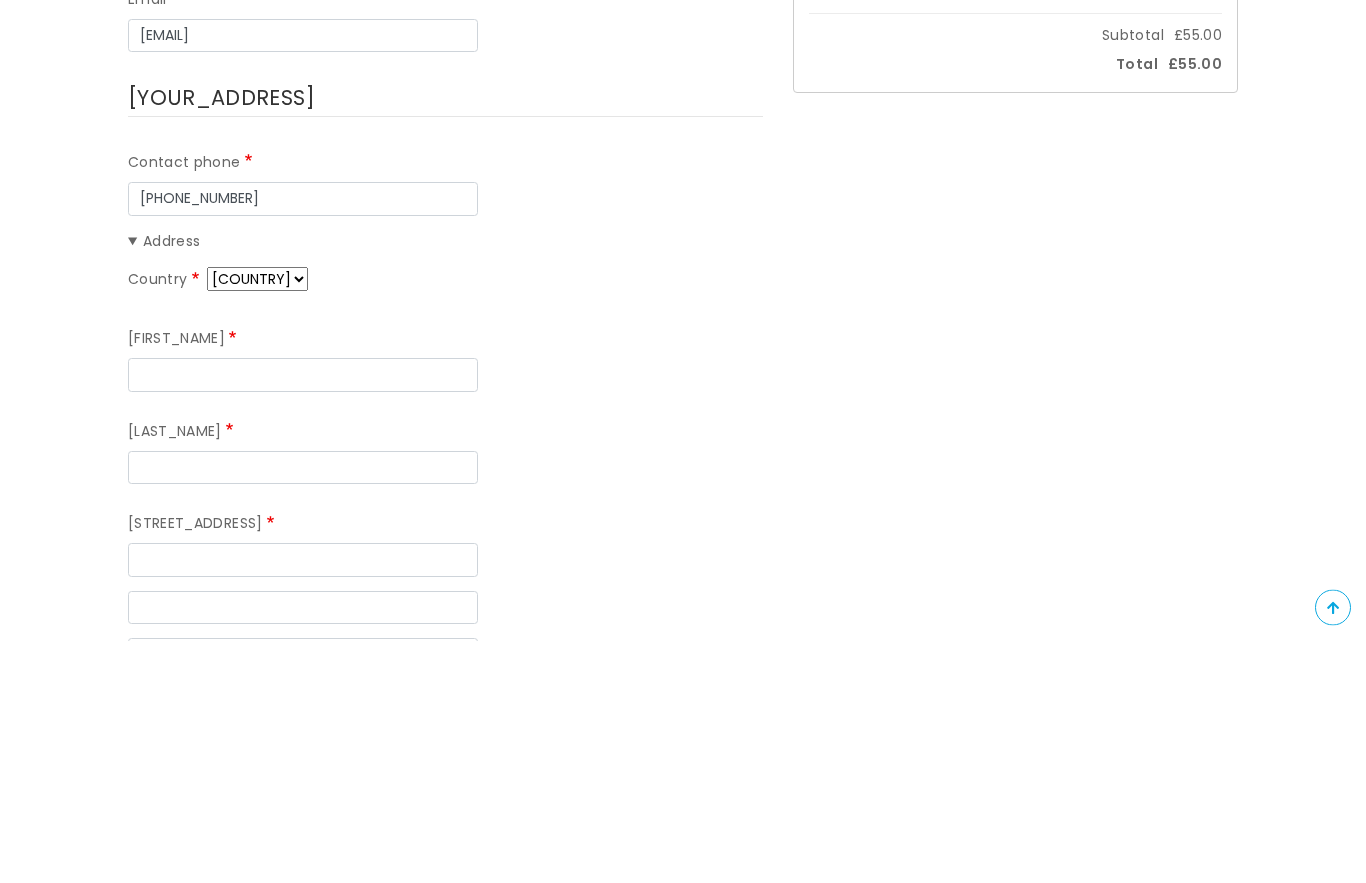 scroll, scrollTop: 490, scrollLeft: 0, axis: vertical 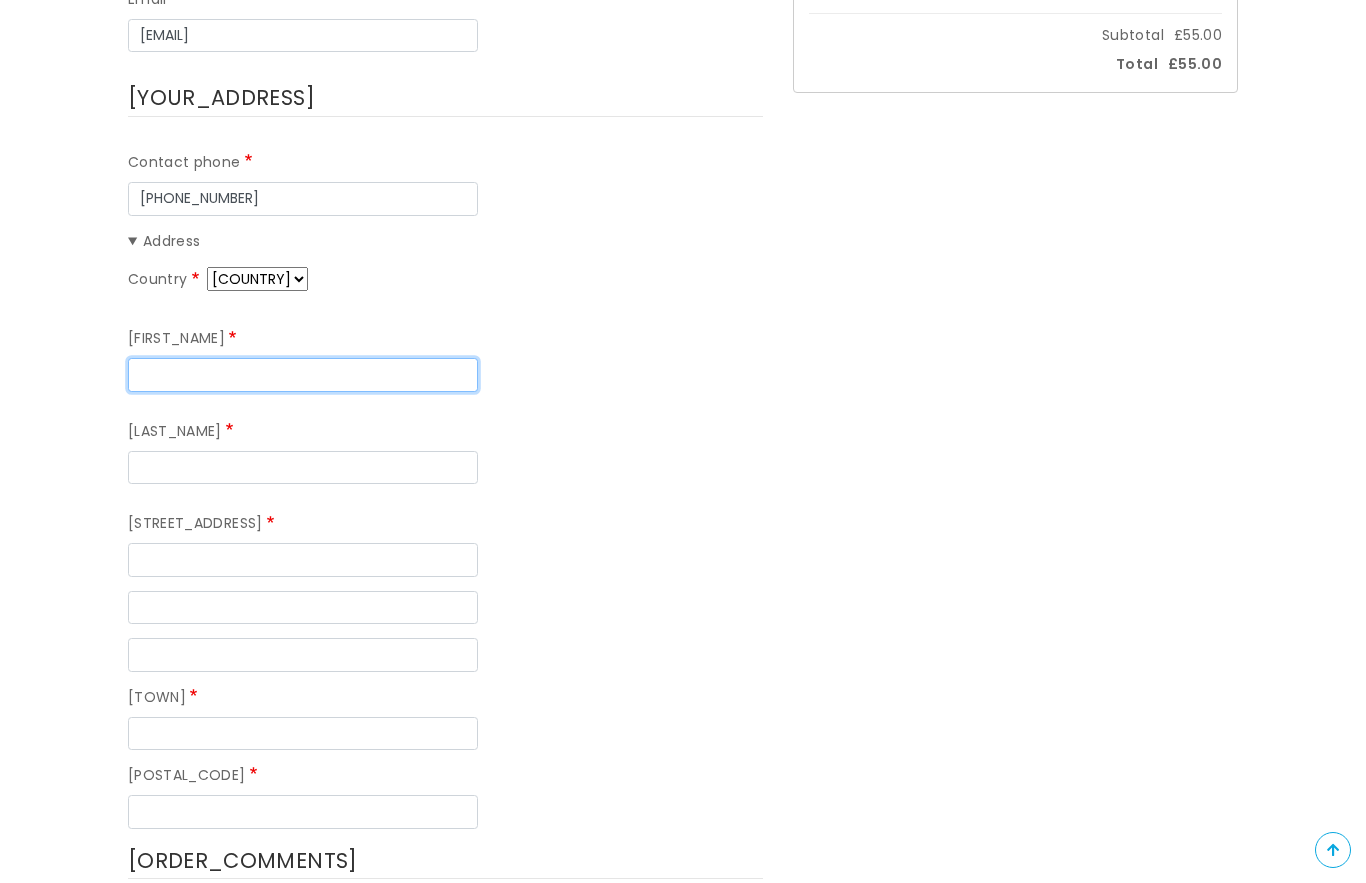 click on "[FIRST_NAME]" at bounding box center (303, 375) 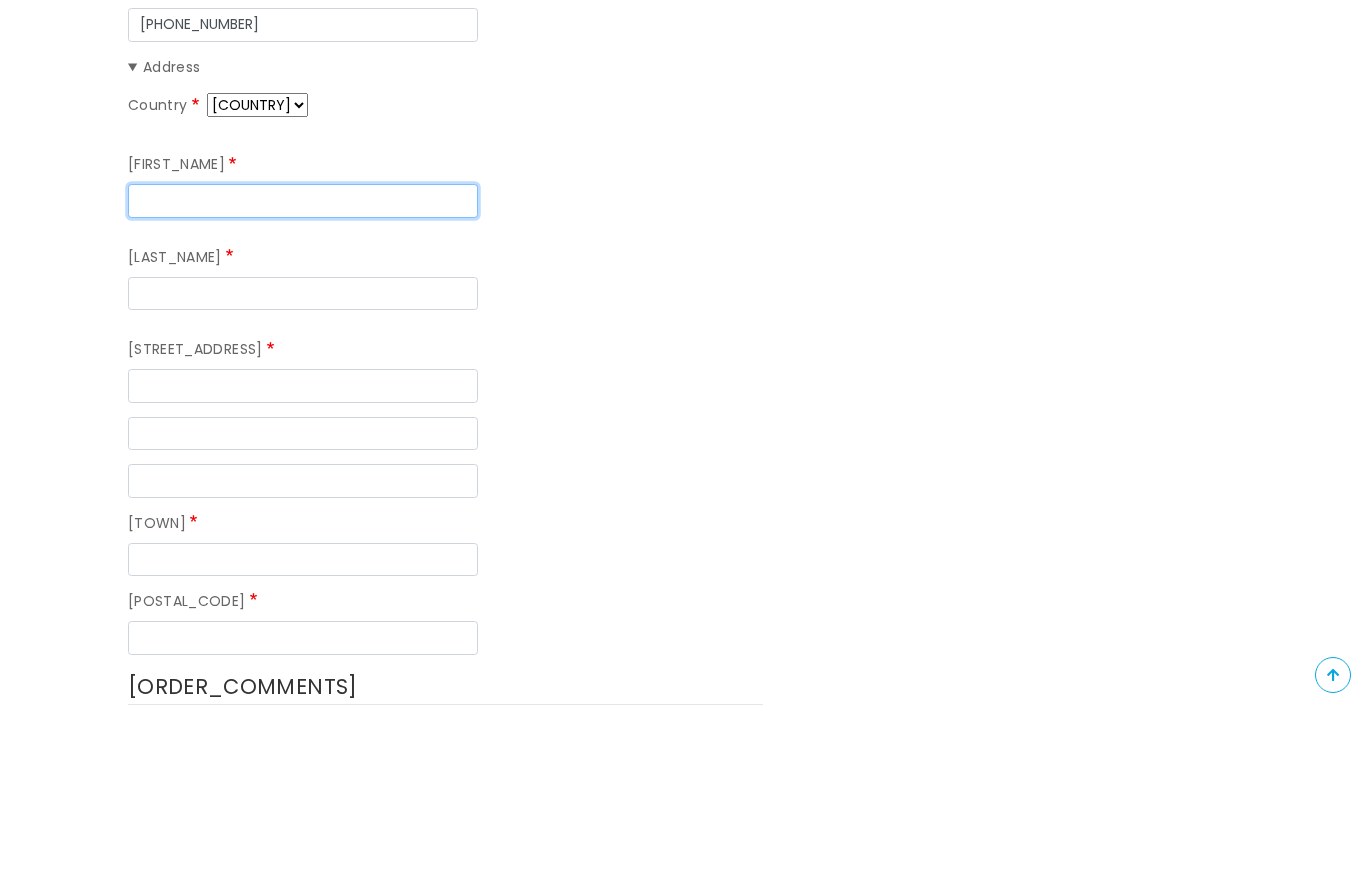 type on "[LAST_NAME]" 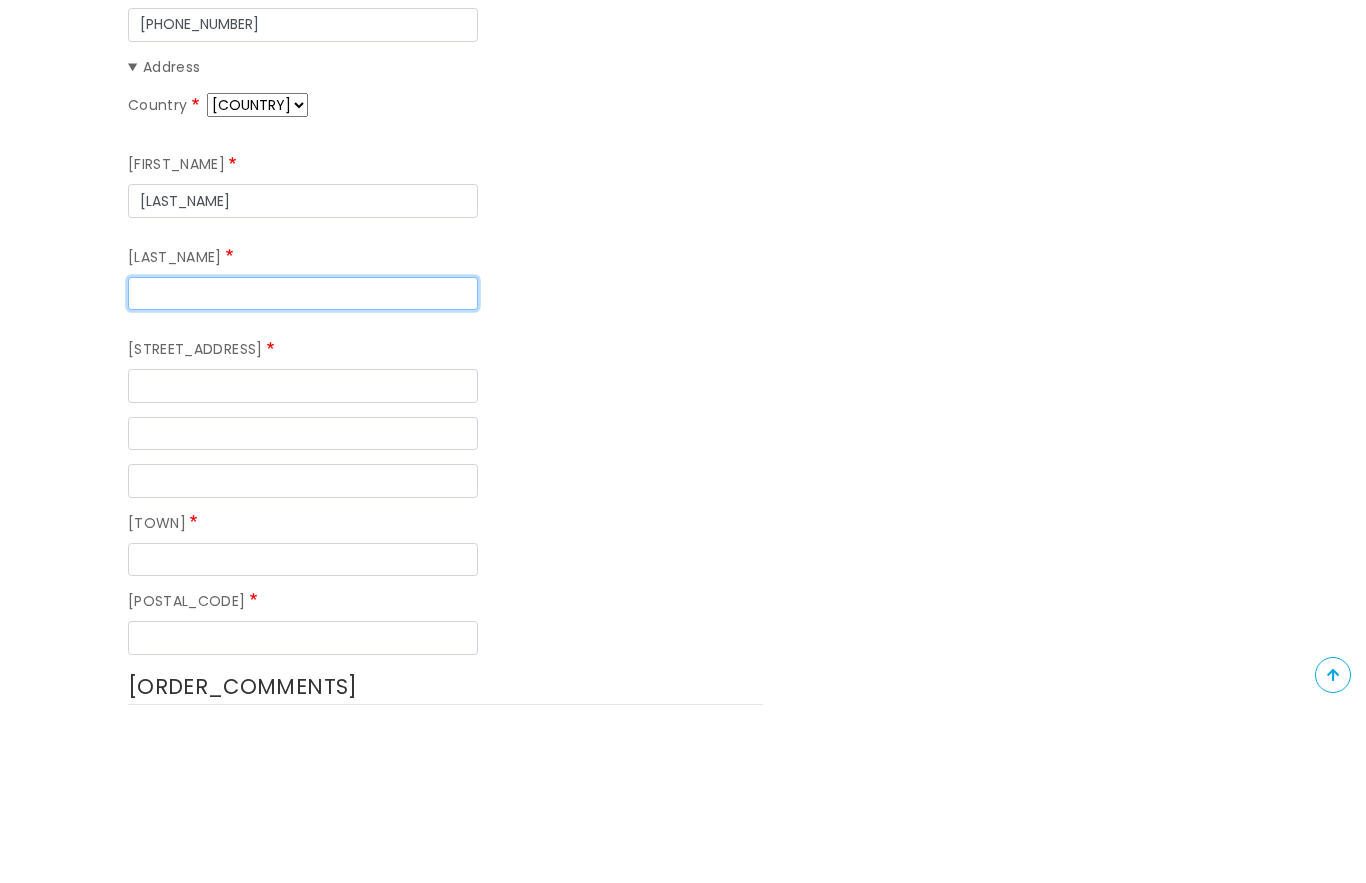 type on "[LAST_NAME]" 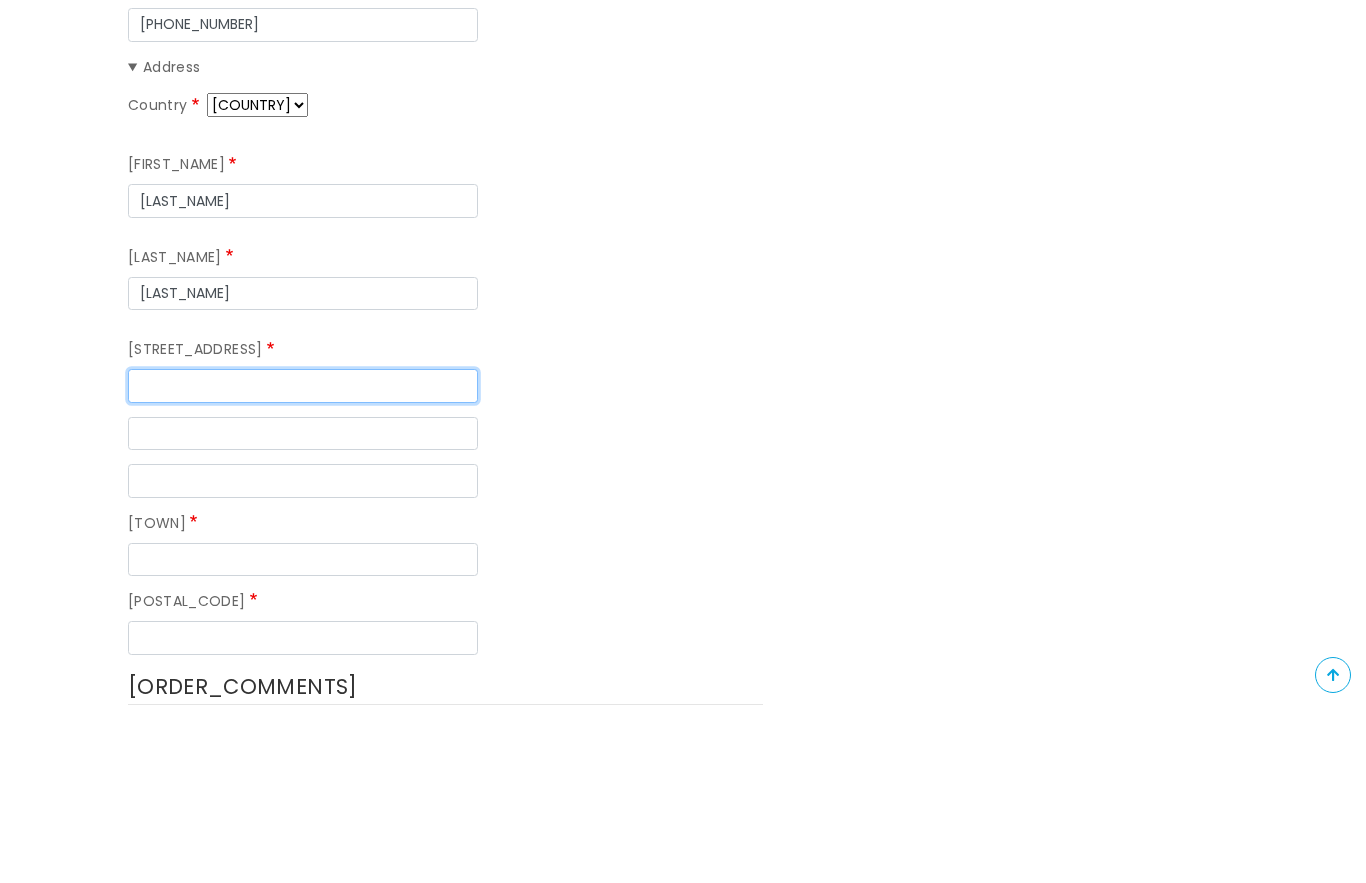 type on "[NUMBER] [STREET]" 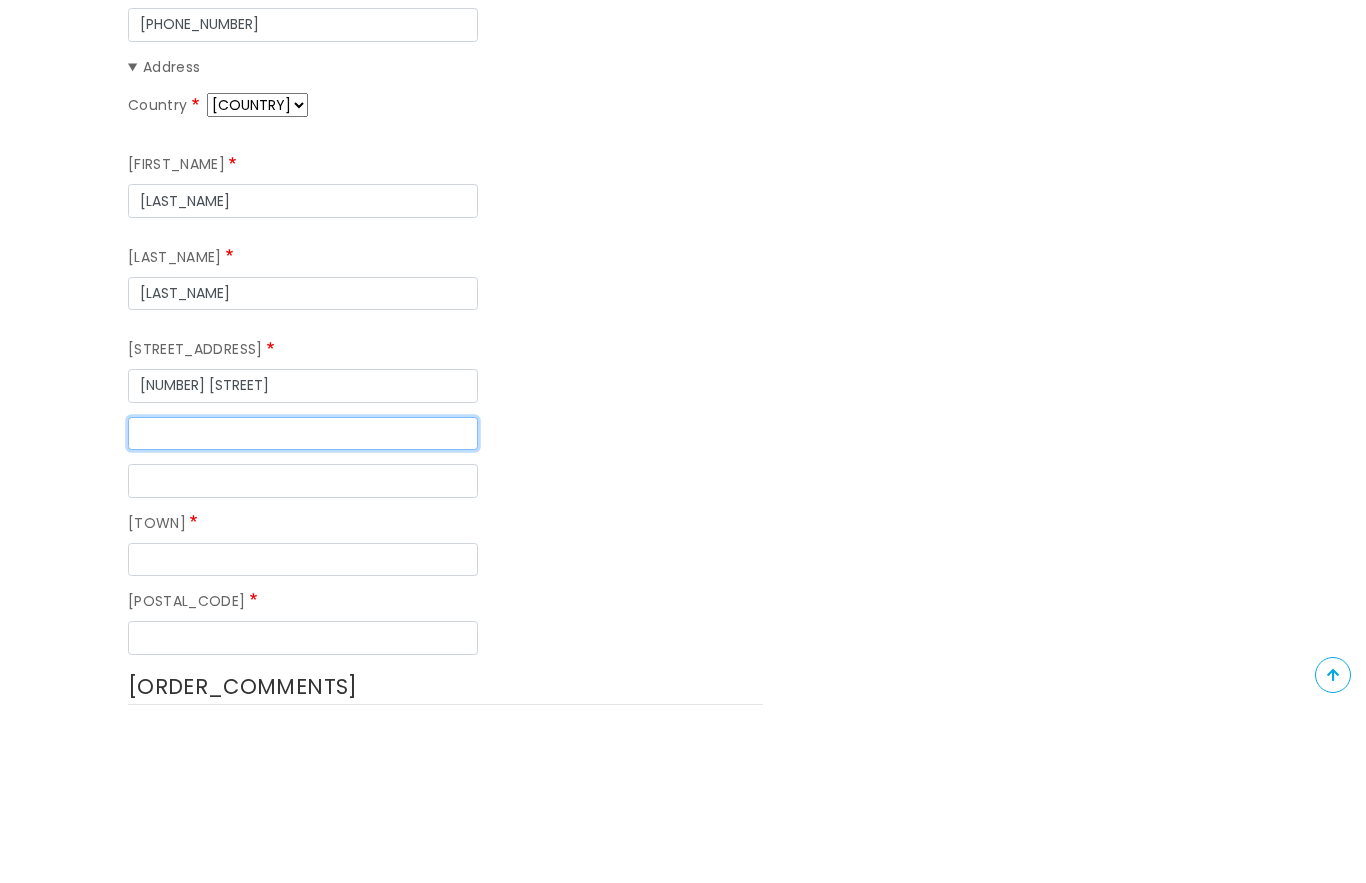 type on "[TOWN]" 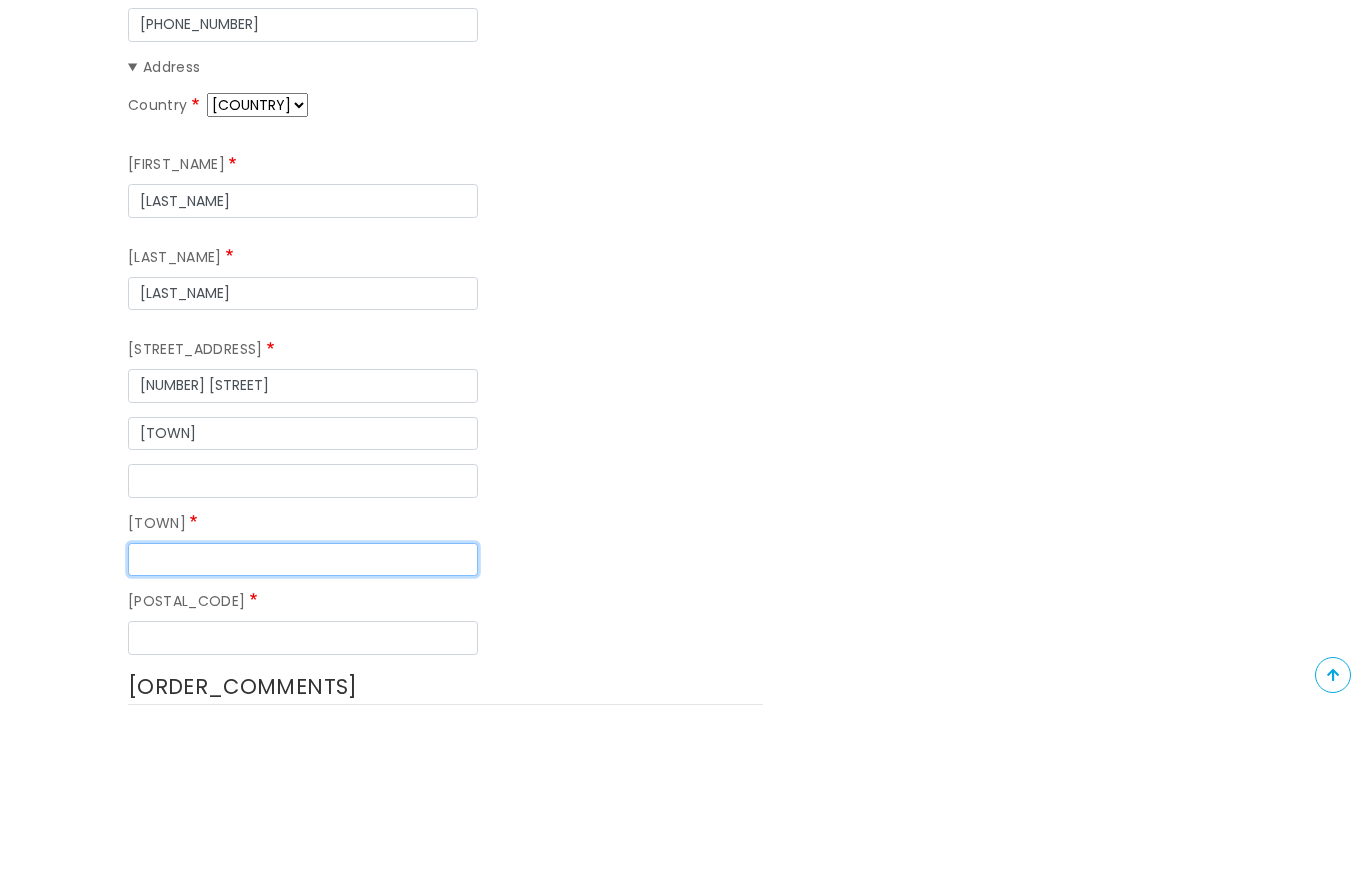 type on "[CITY]" 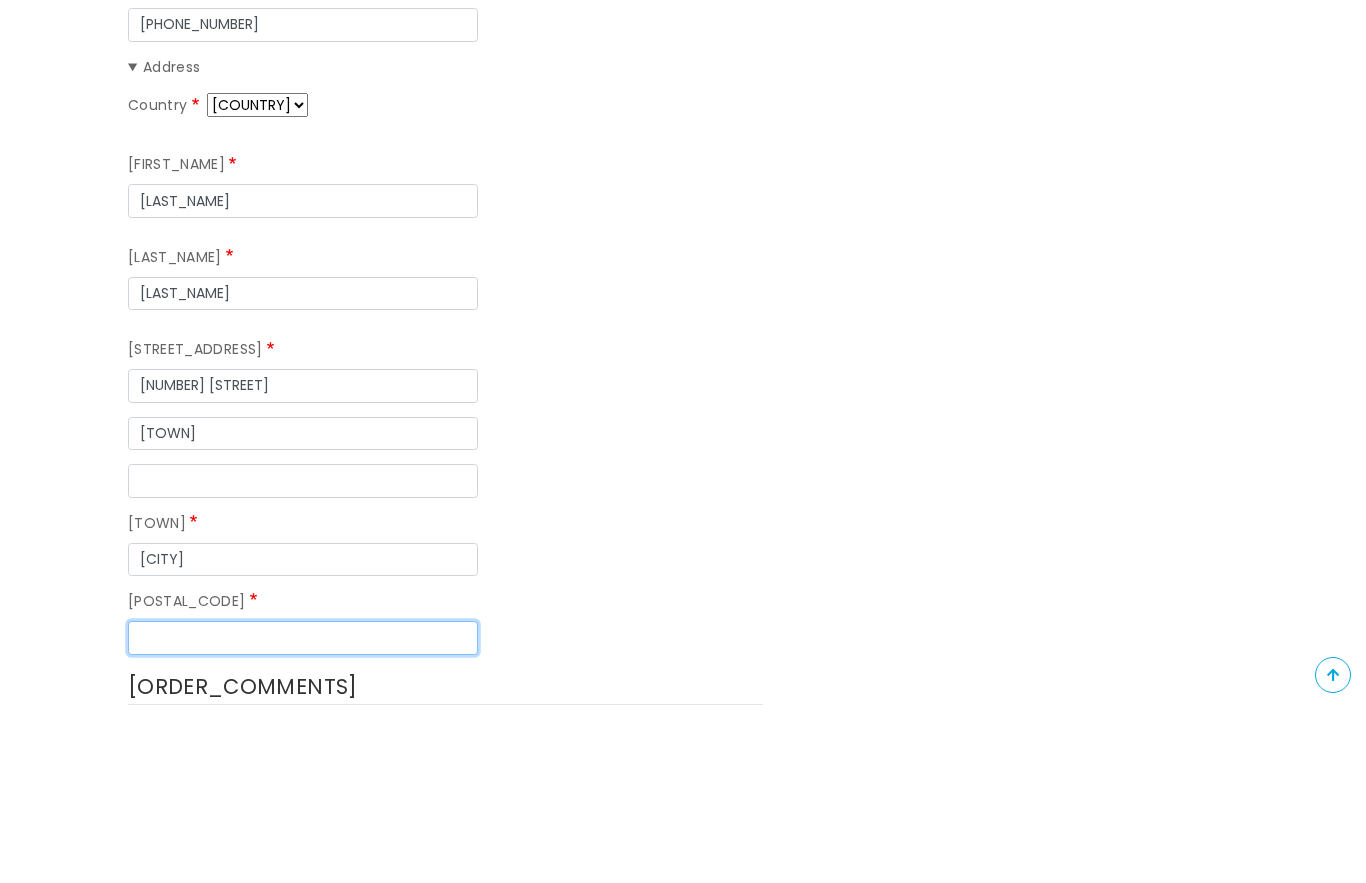 type on "[POSTAL_CODE]" 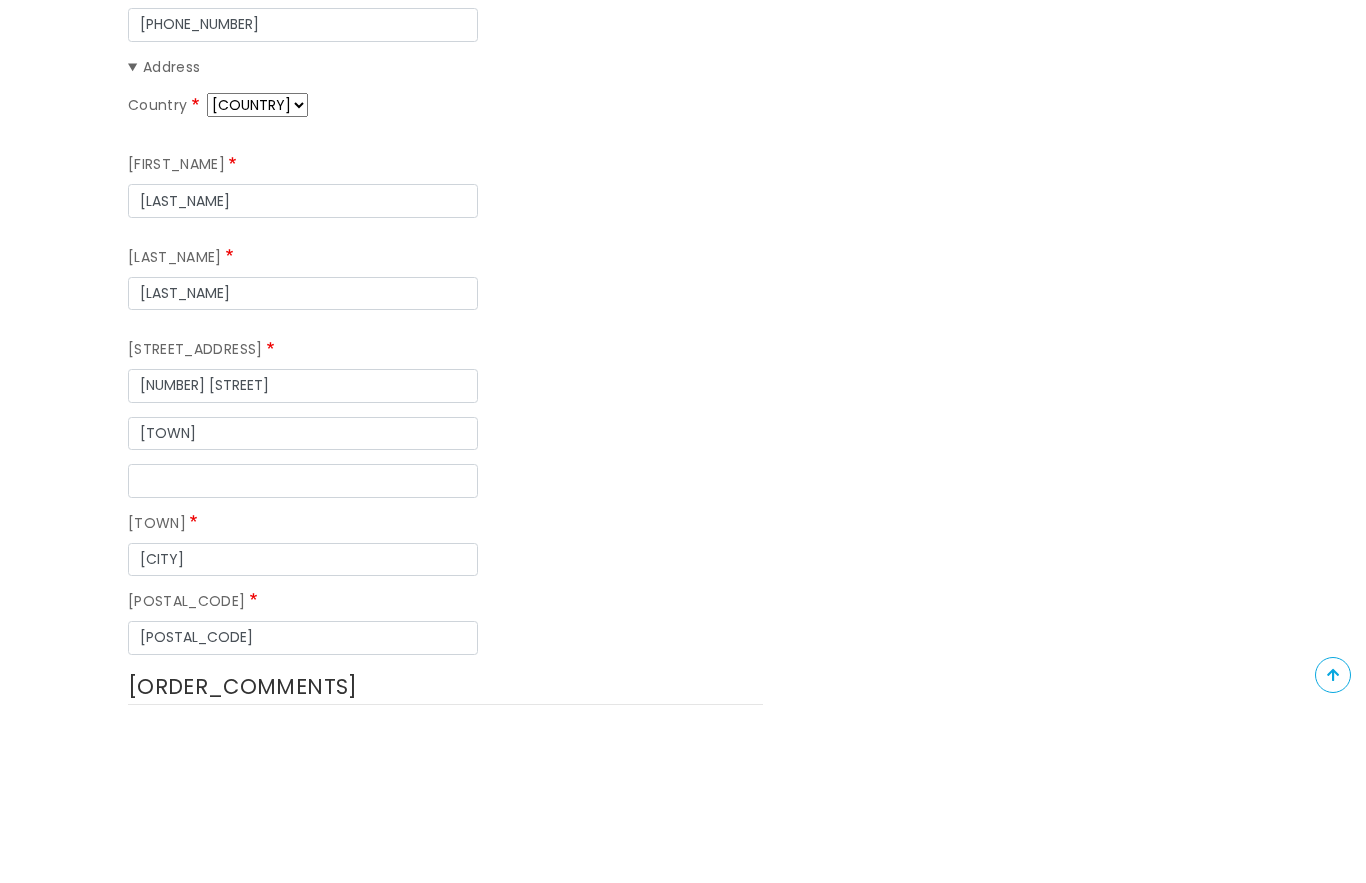 type on "[NUMBER] [STREET]" 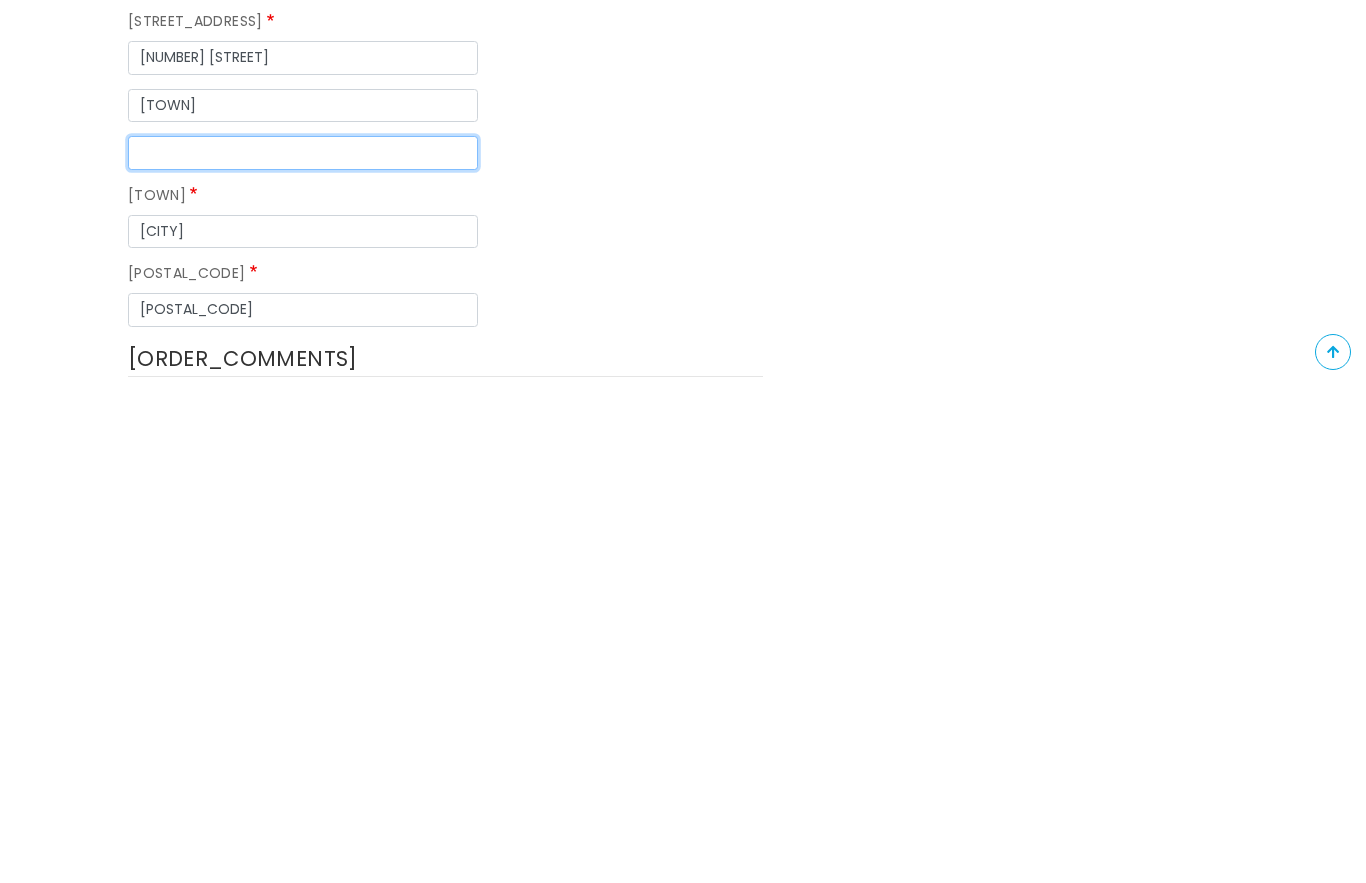 scroll, scrollTop: 501, scrollLeft: 0, axis: vertical 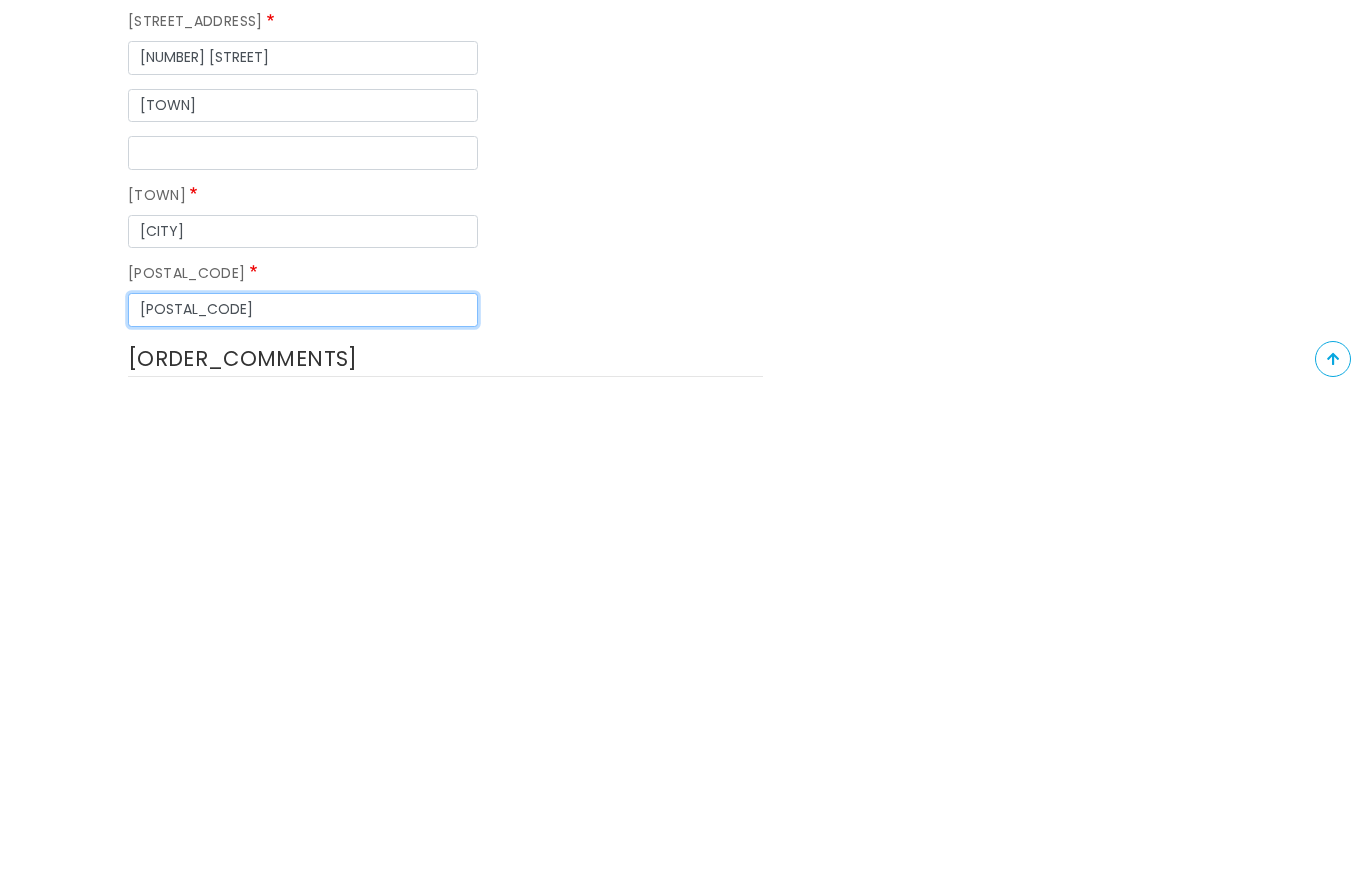 click on "[POSTAL_CODE]" at bounding box center (303, 801) 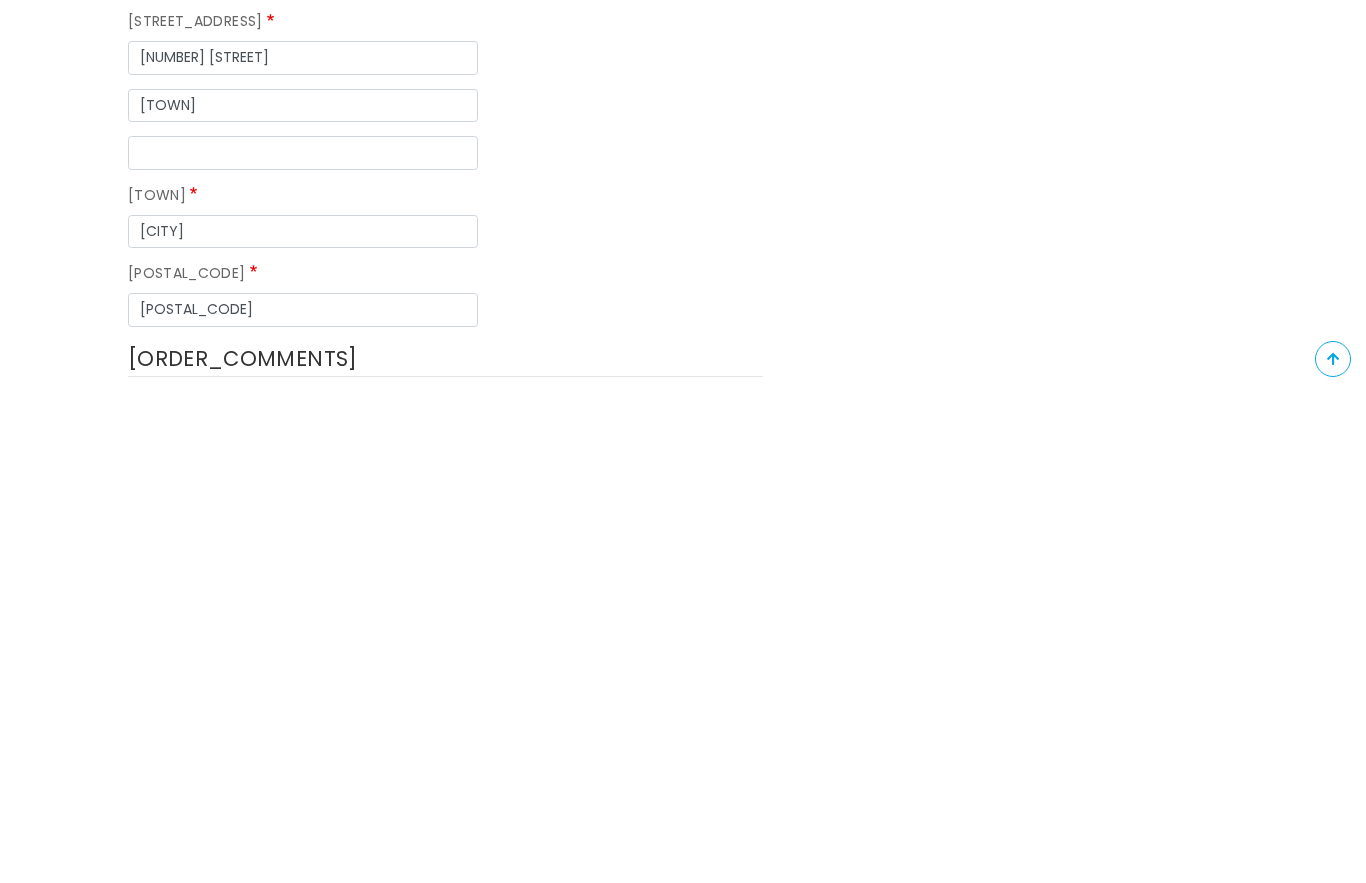 click on "[ORDER_COMMENTS]" at bounding box center [445, 931] 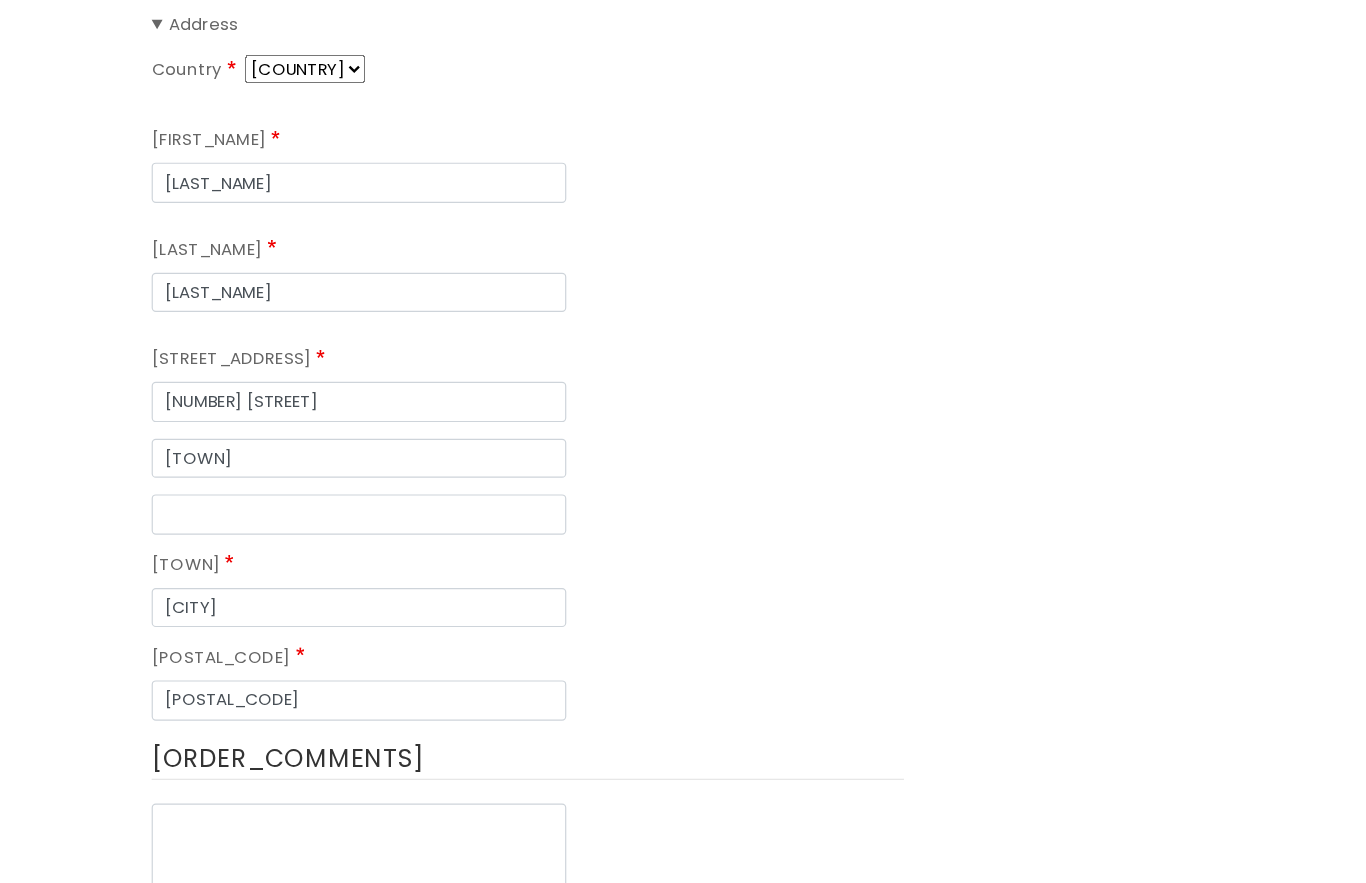 scroll, scrollTop: 651, scrollLeft: 0, axis: vertical 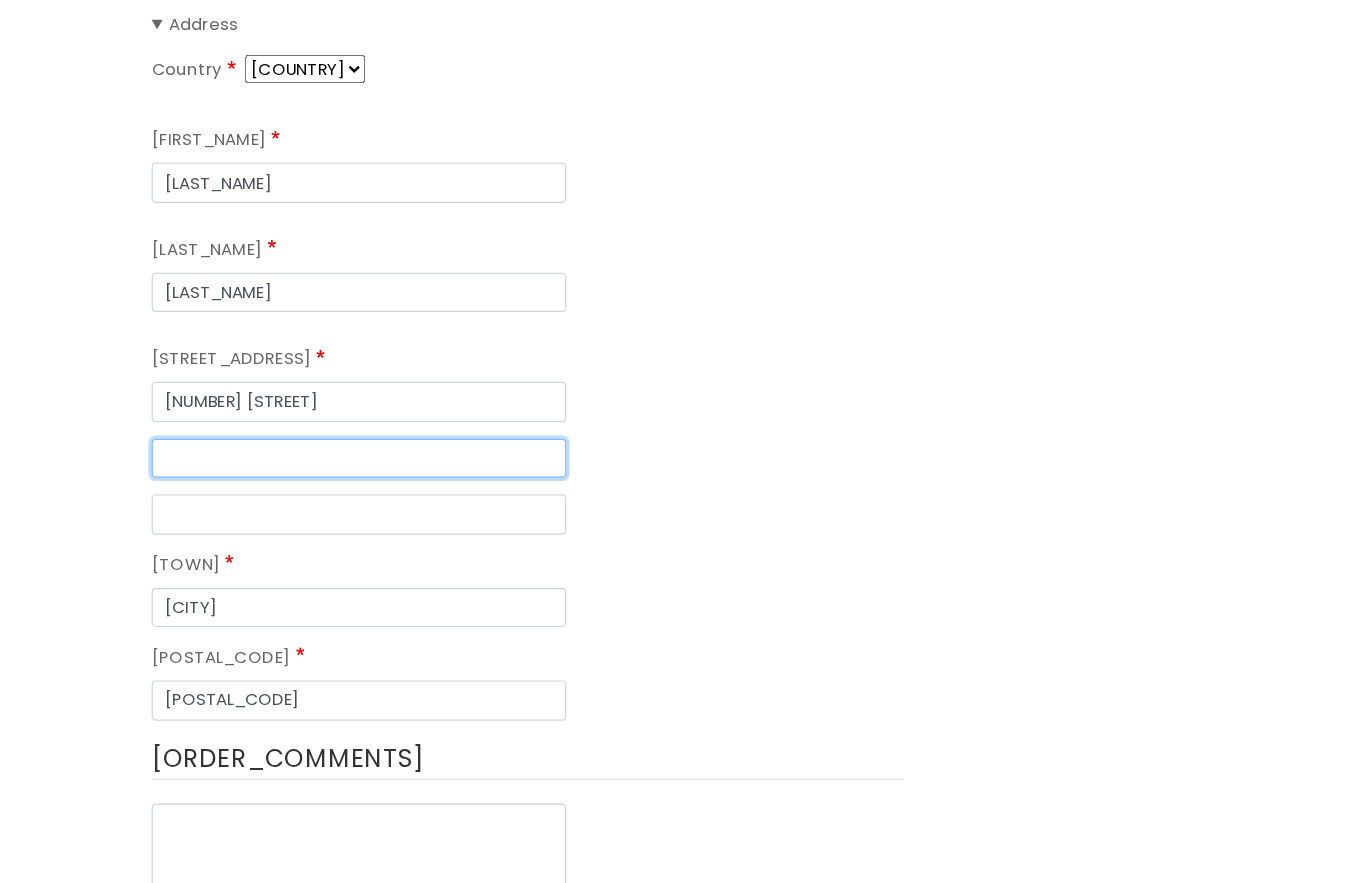 type 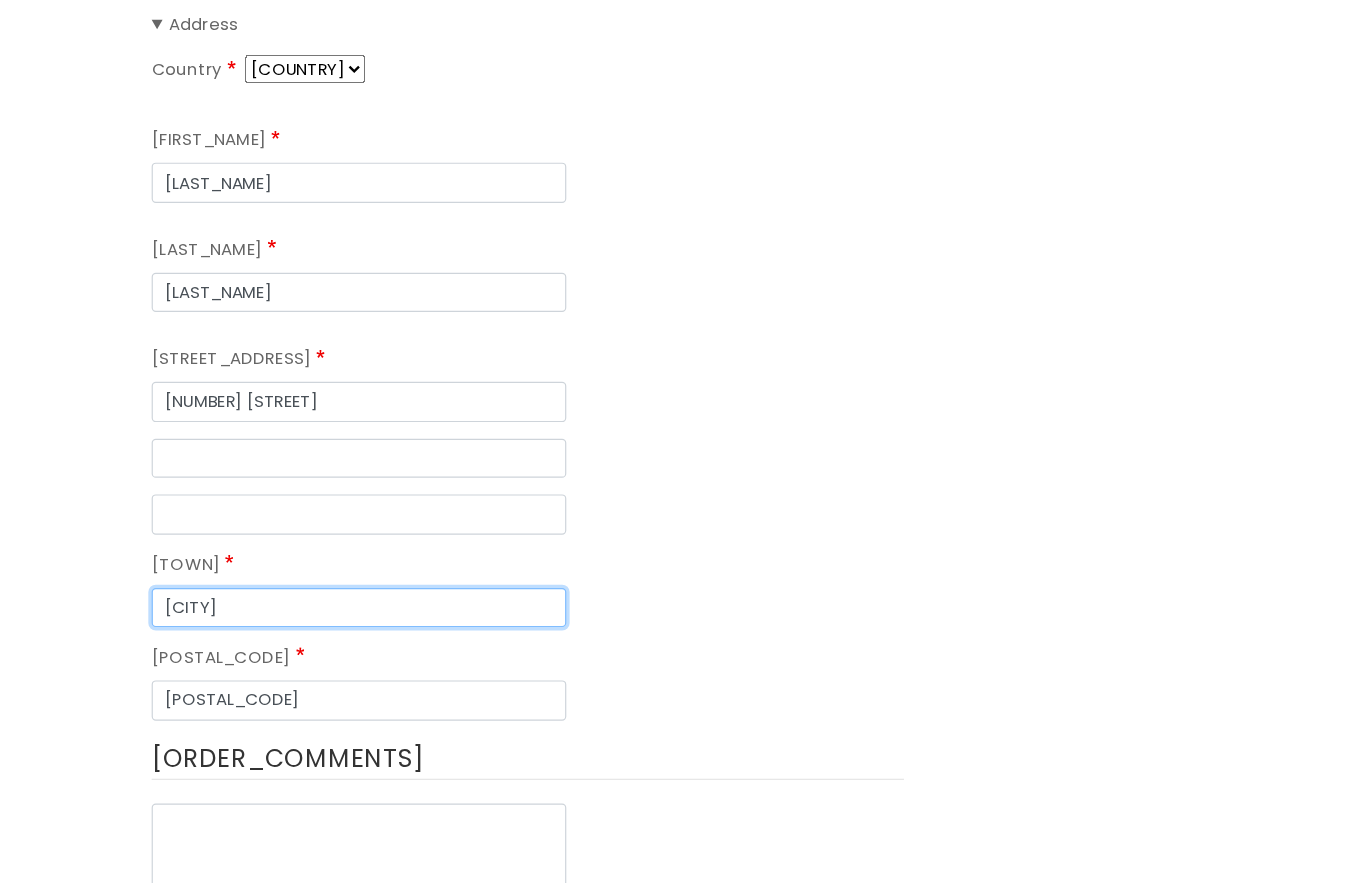 click on "[CITY]" at bounding box center (303, 573) 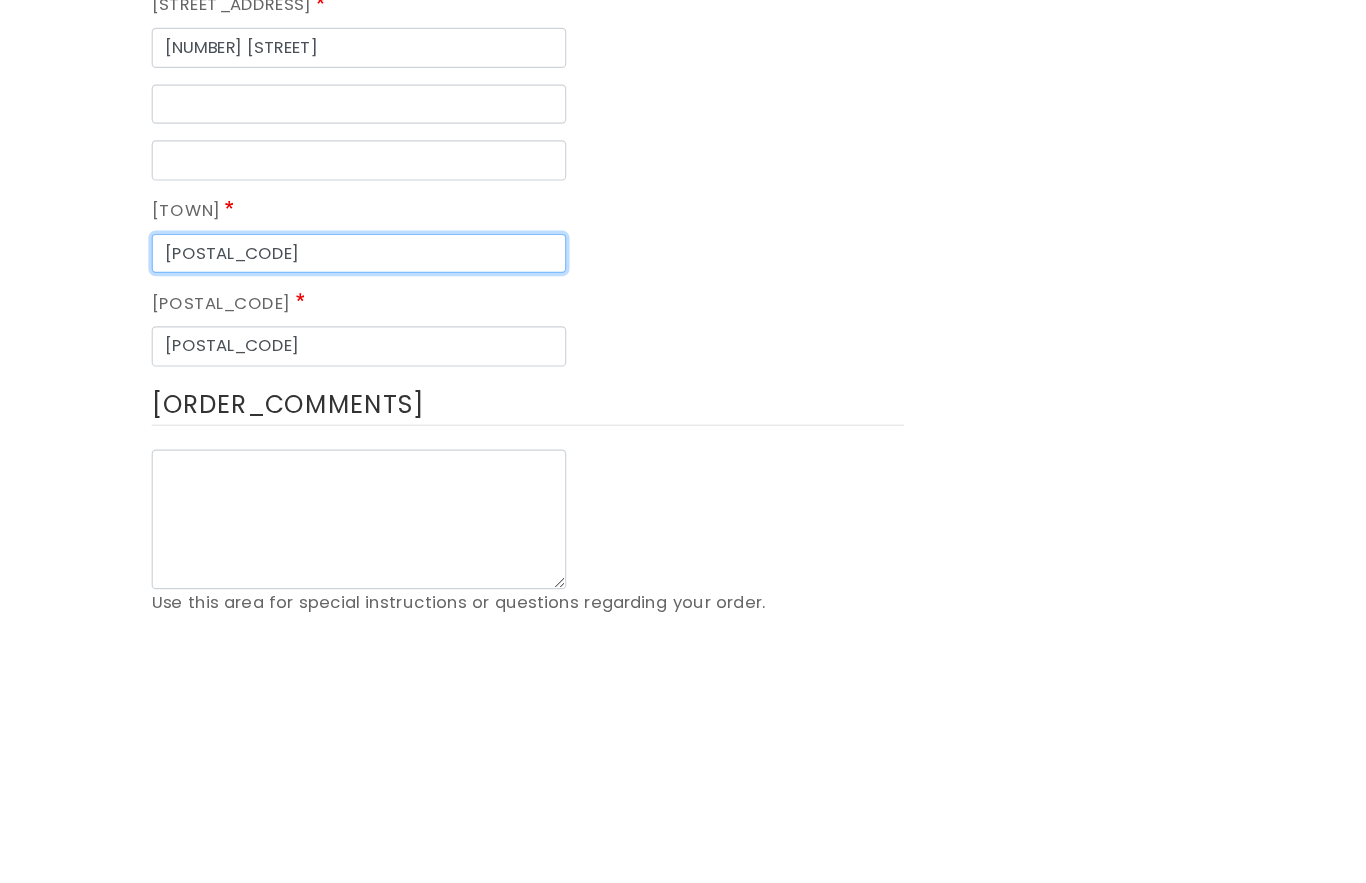 type on "[POSTAL_CODE]" 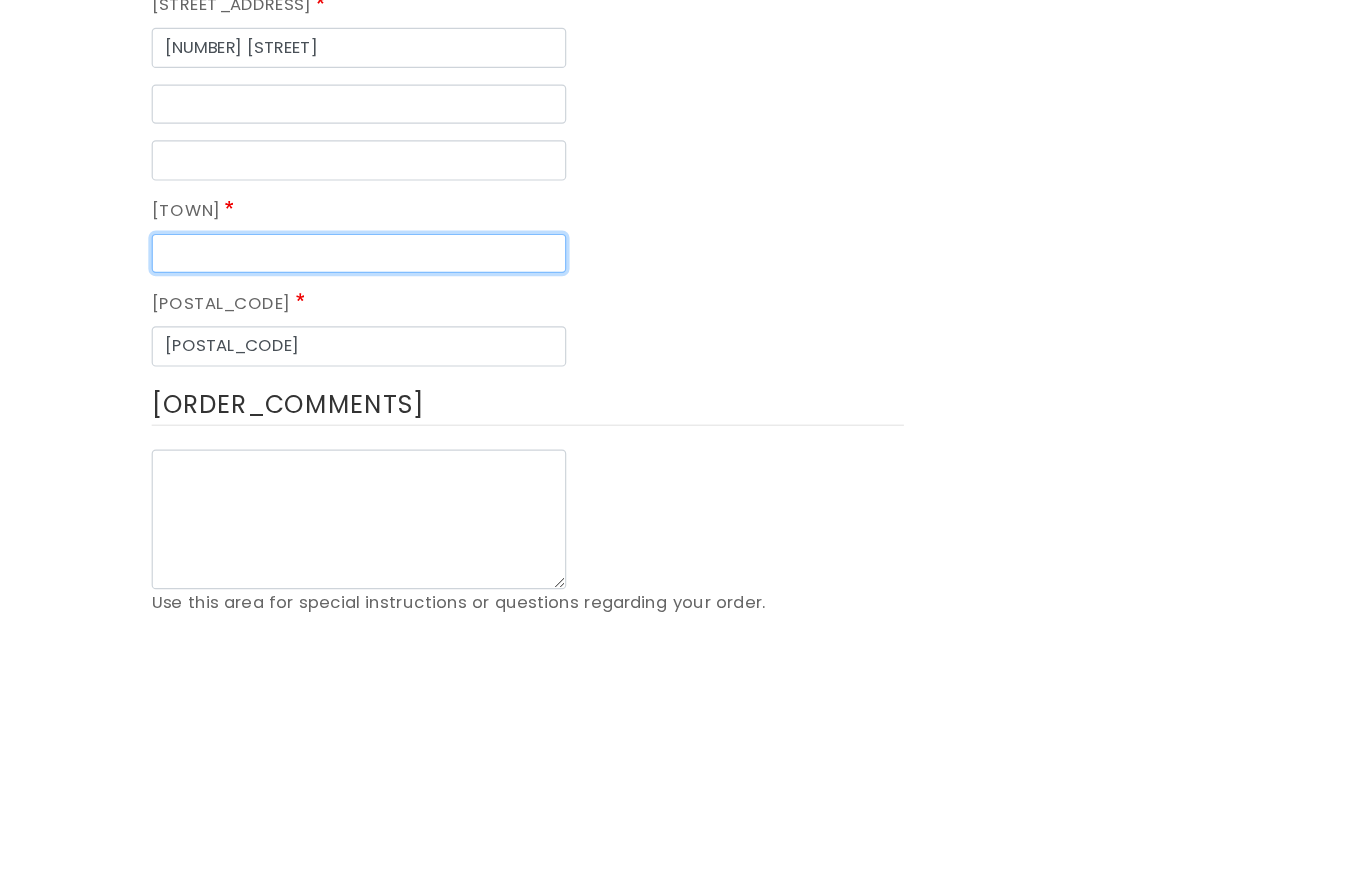 click on "[TOWN]" at bounding box center (303, 573) 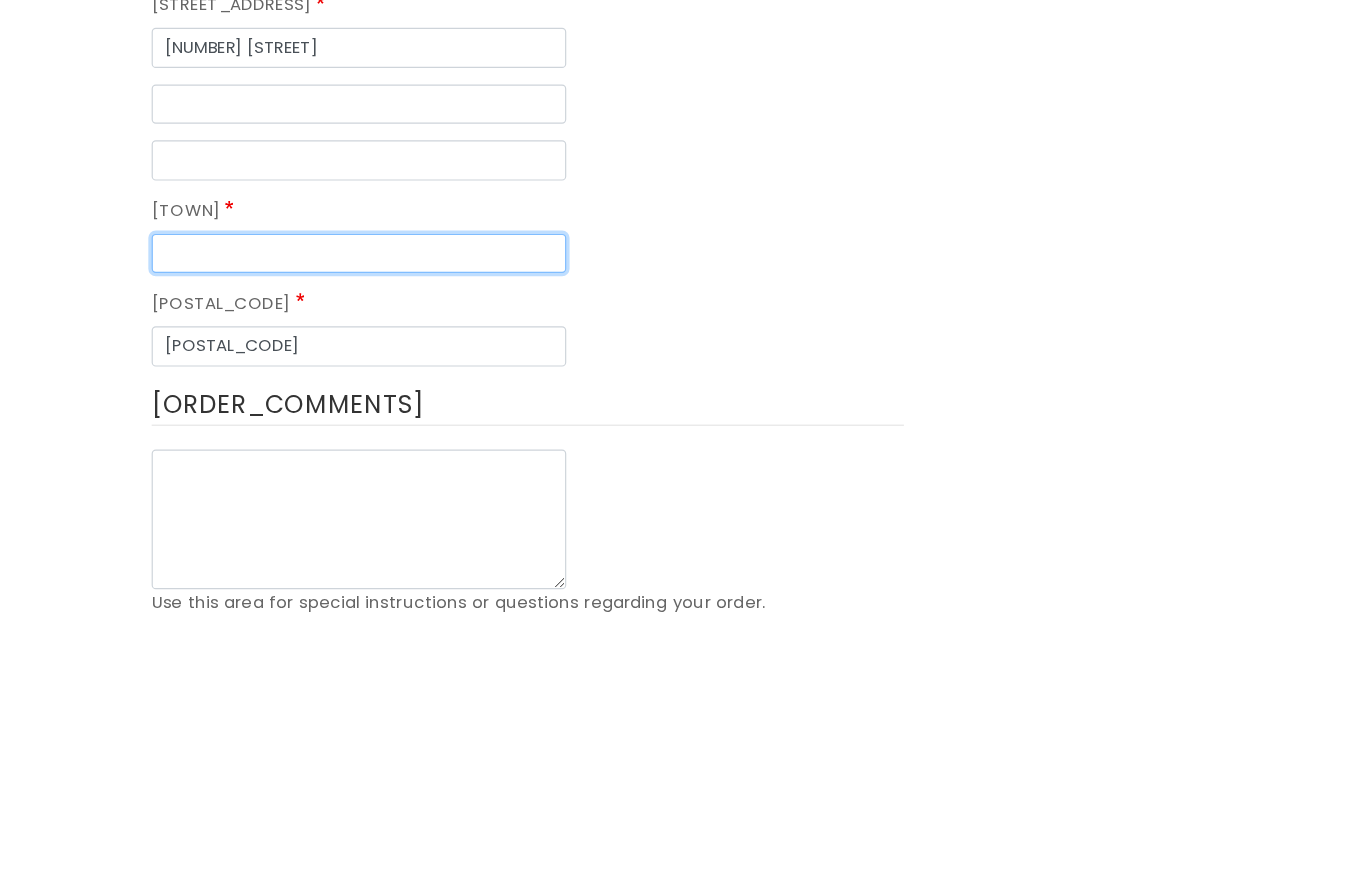 paste on "[TOWN]" 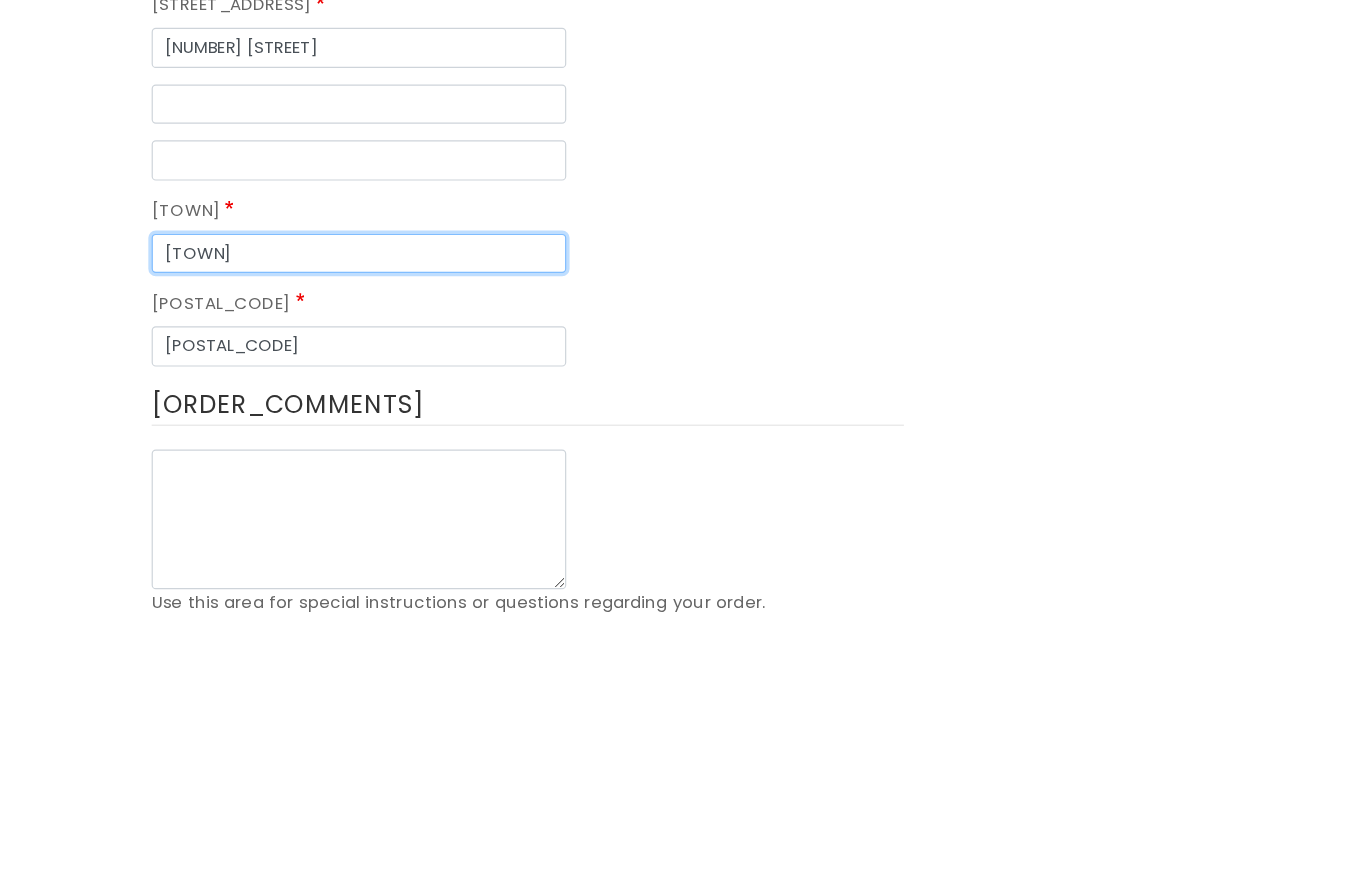 type on "[TOWN]" 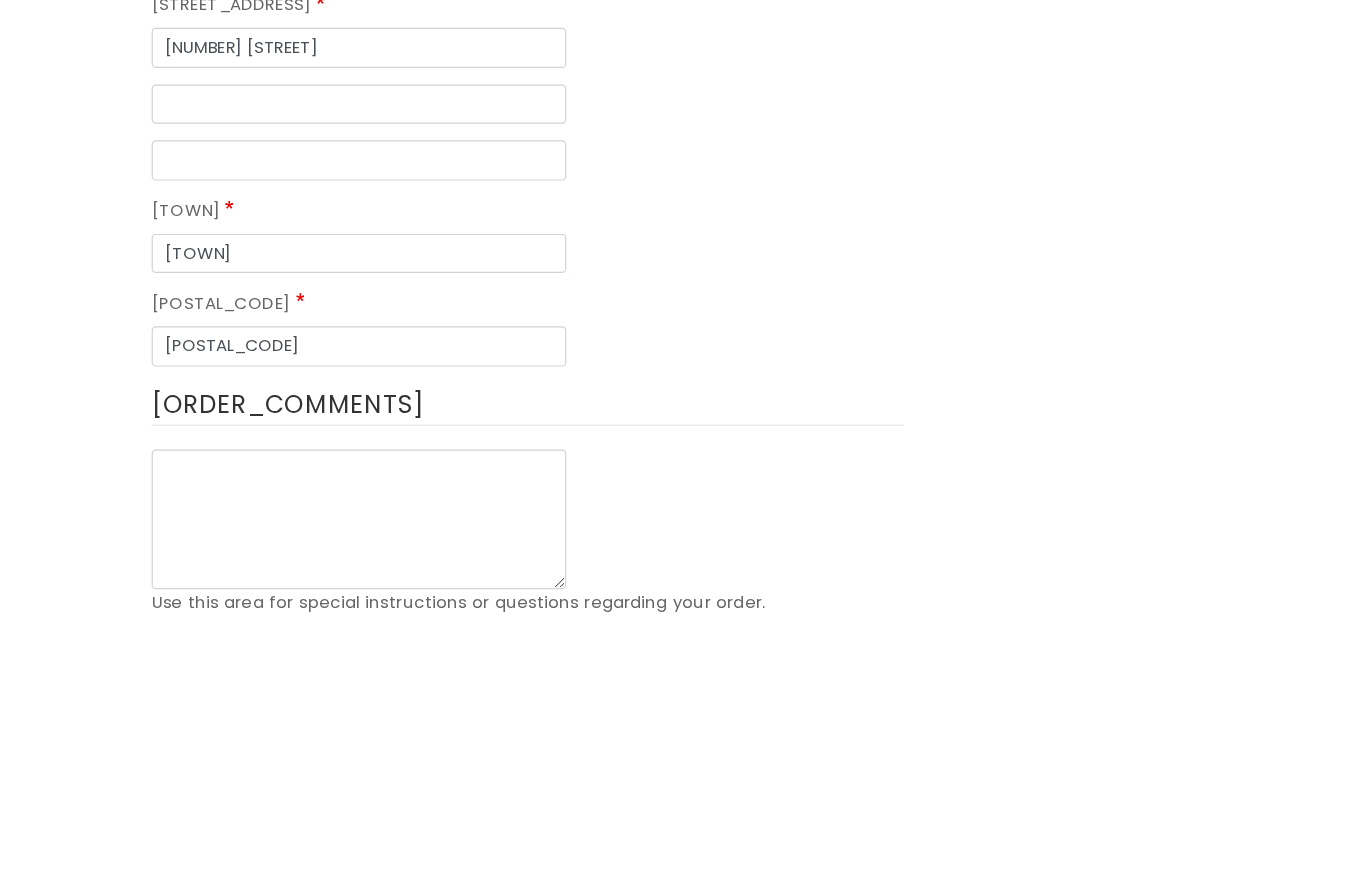 click on "[TOWN]" at bounding box center (445, 557) 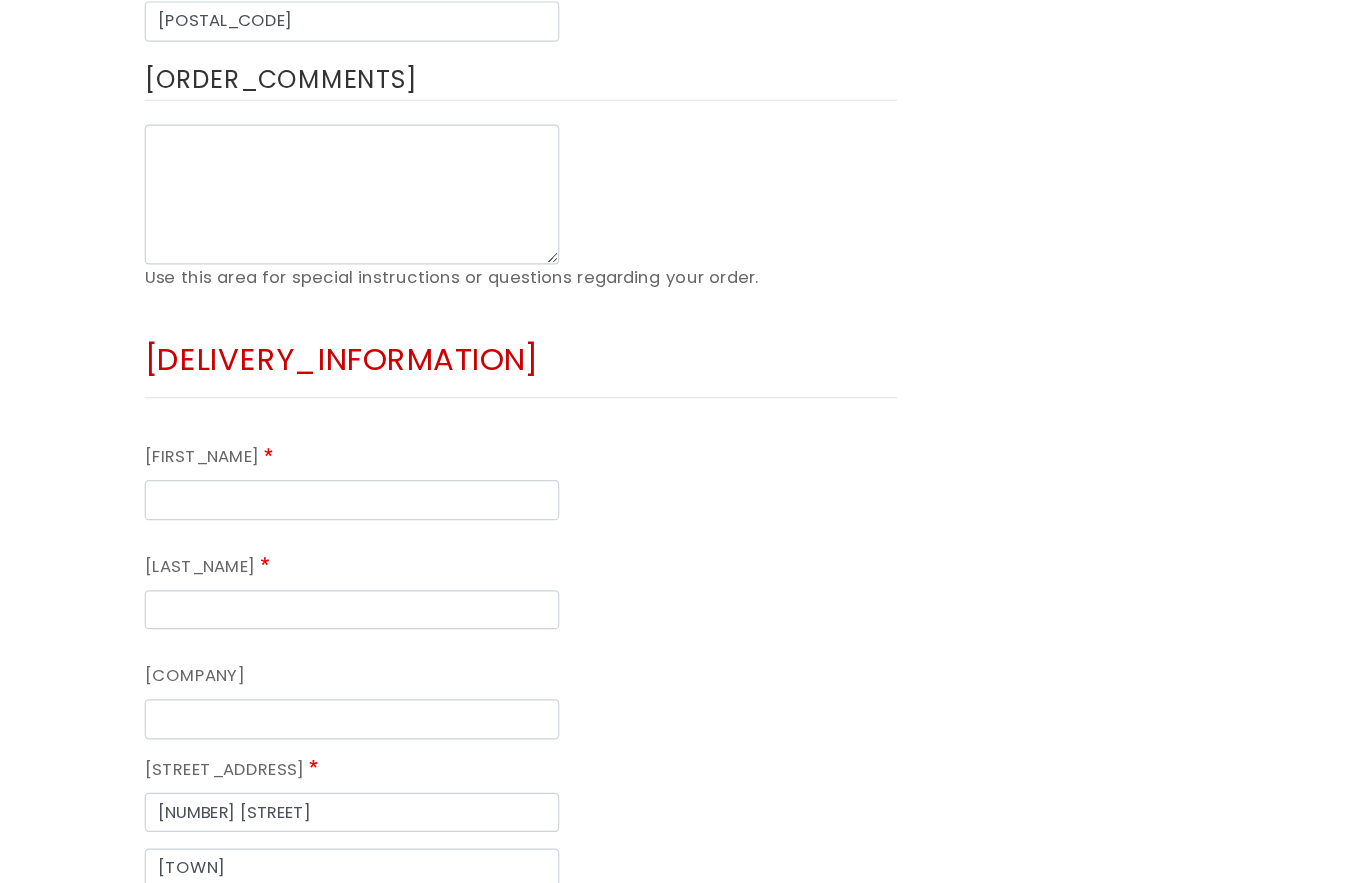 scroll, scrollTop: 1224, scrollLeft: 0, axis: vertical 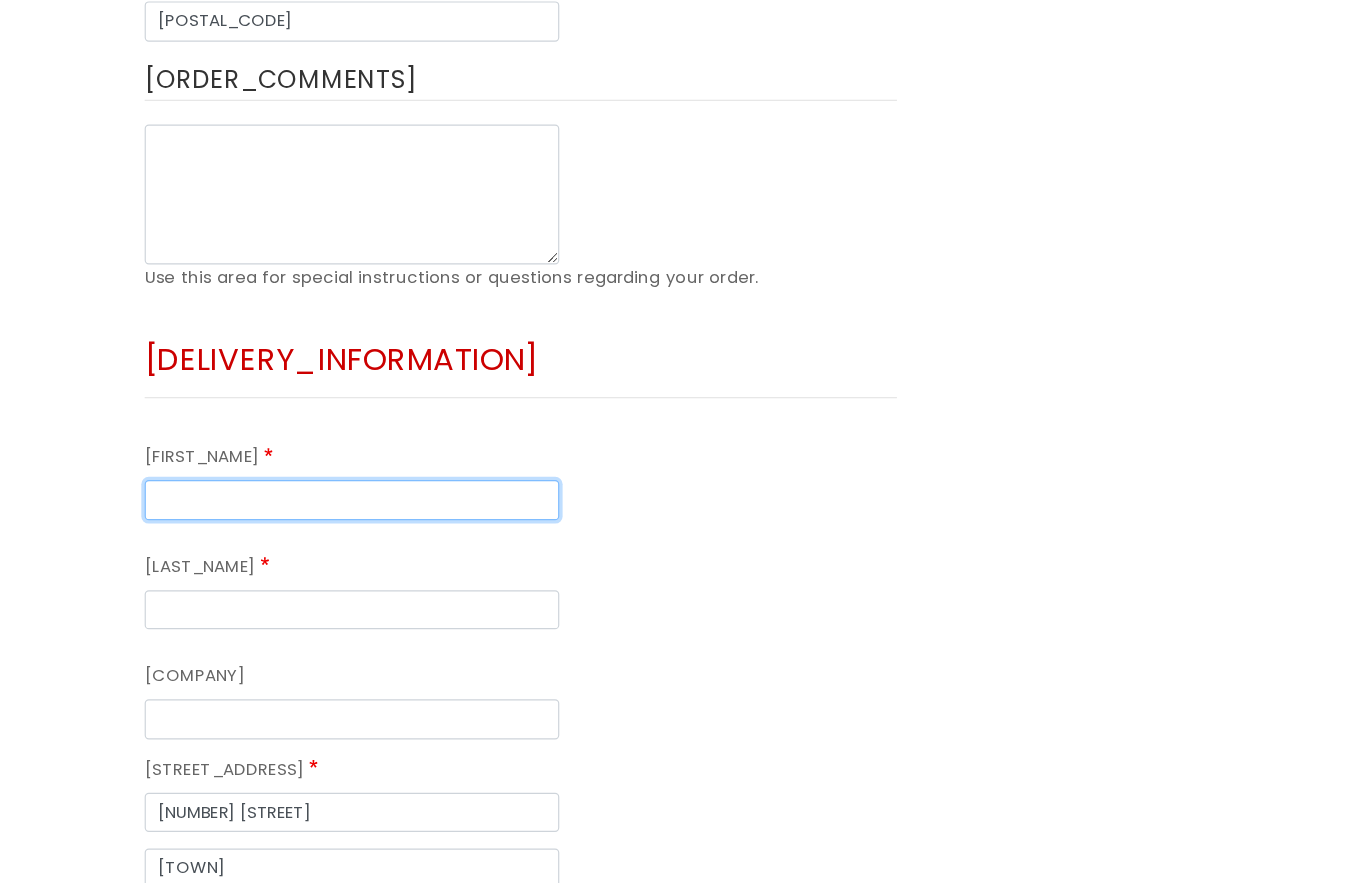 click on "[FIRST_NAME]" at bounding box center [303, 482] 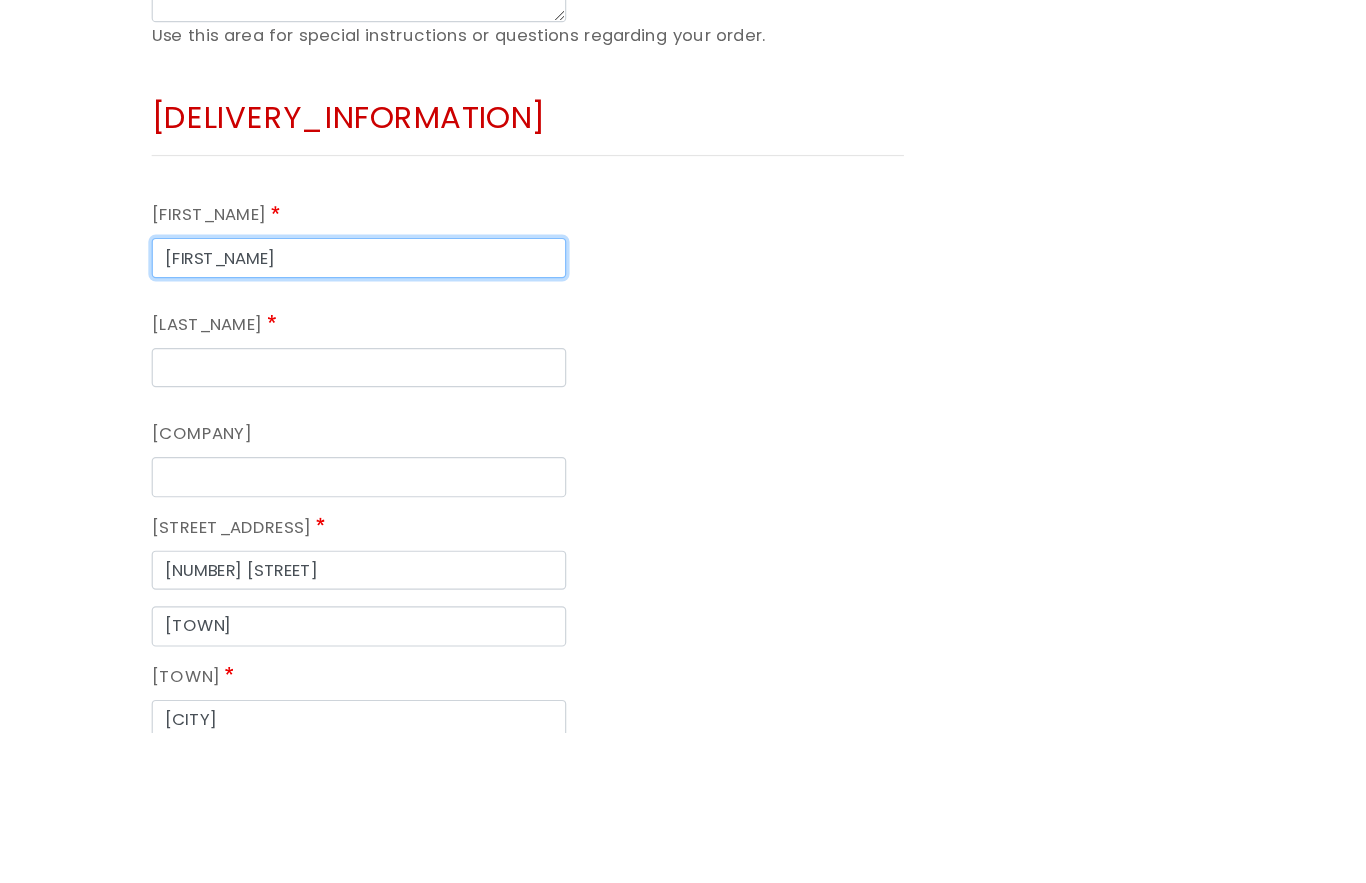 type on "[FIRST_NAME]" 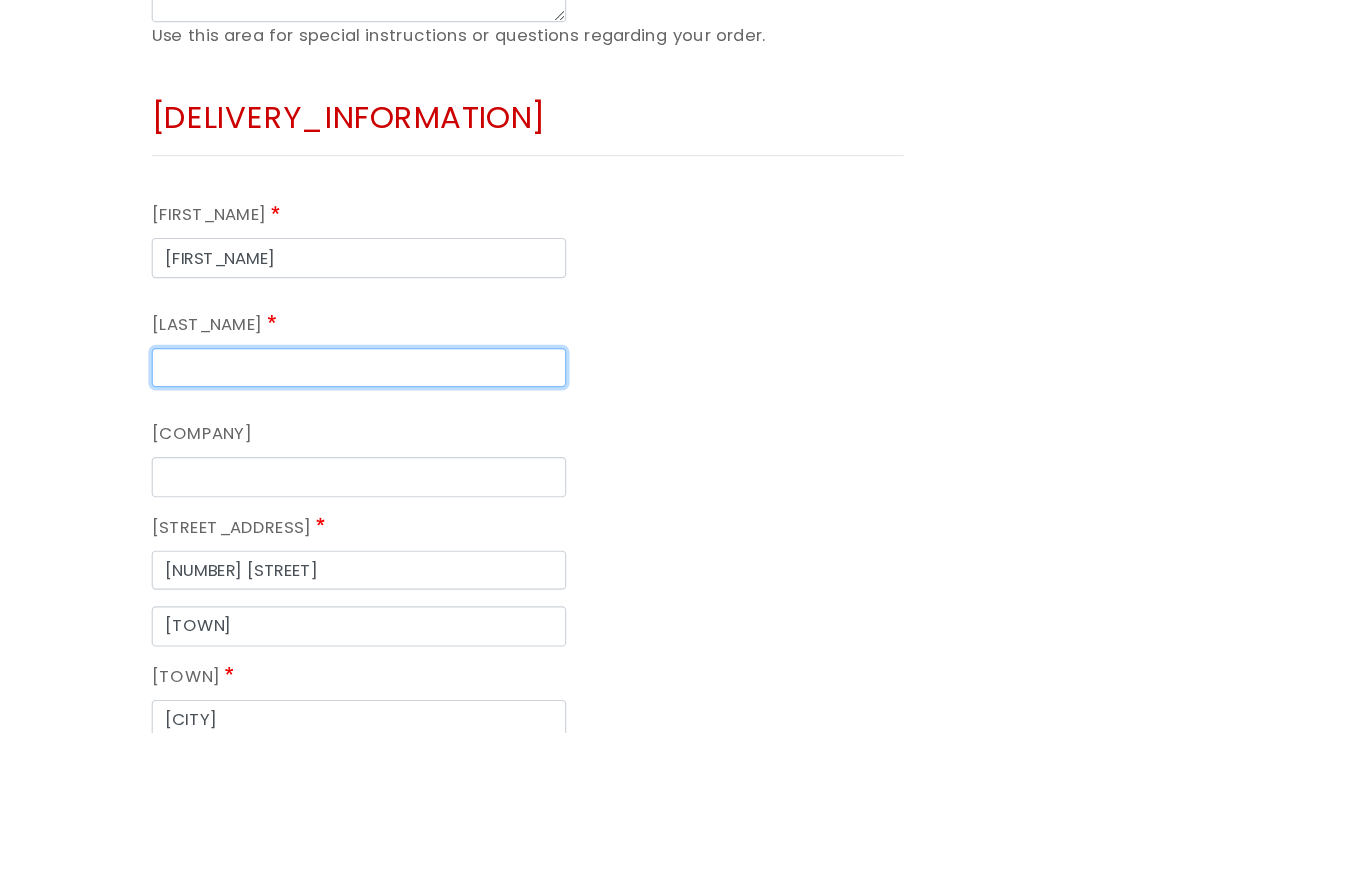click on "[LAST_NAME]" at bounding box center [303, 575] 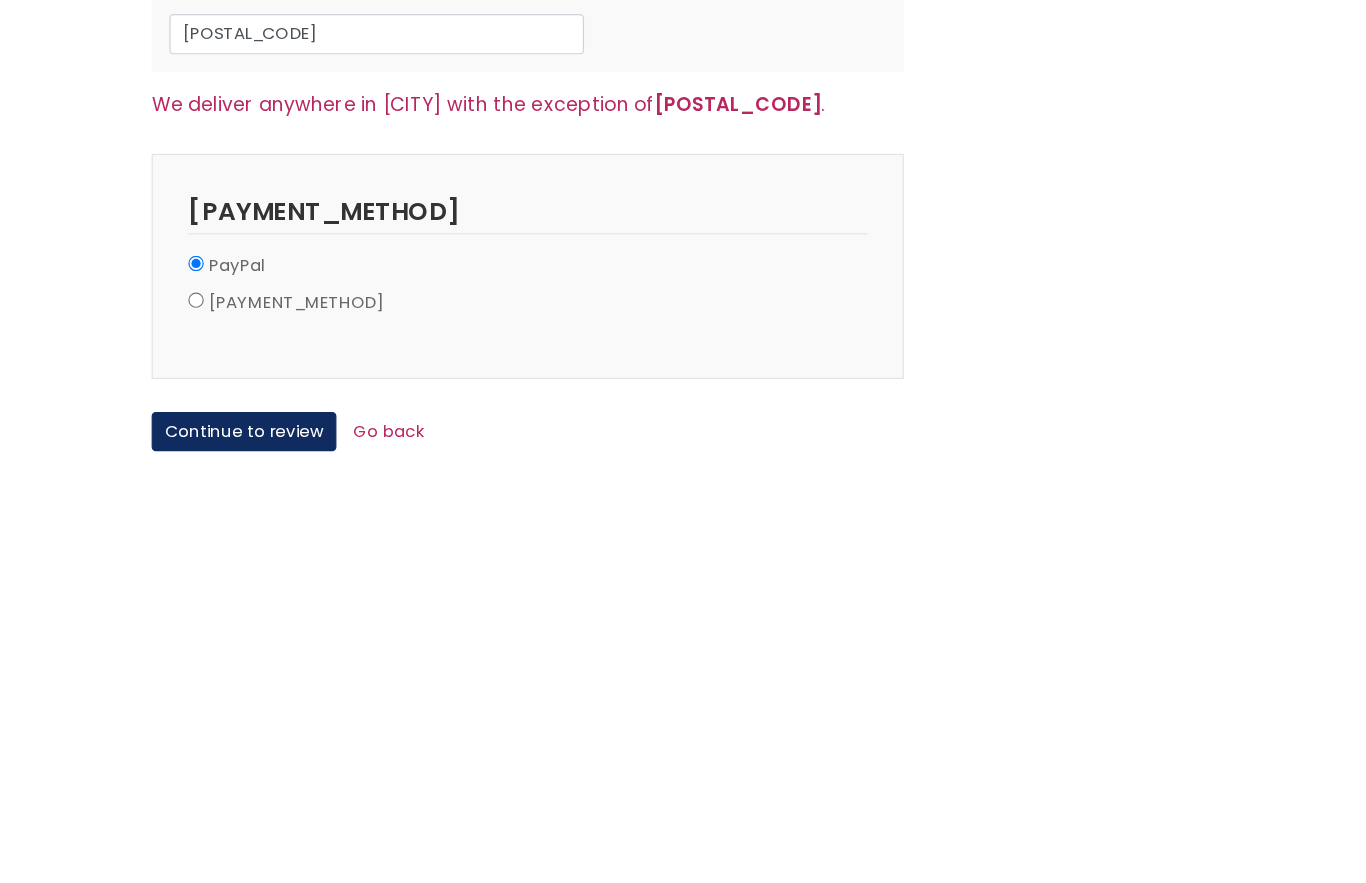 scroll, scrollTop: 1683, scrollLeft: 0, axis: vertical 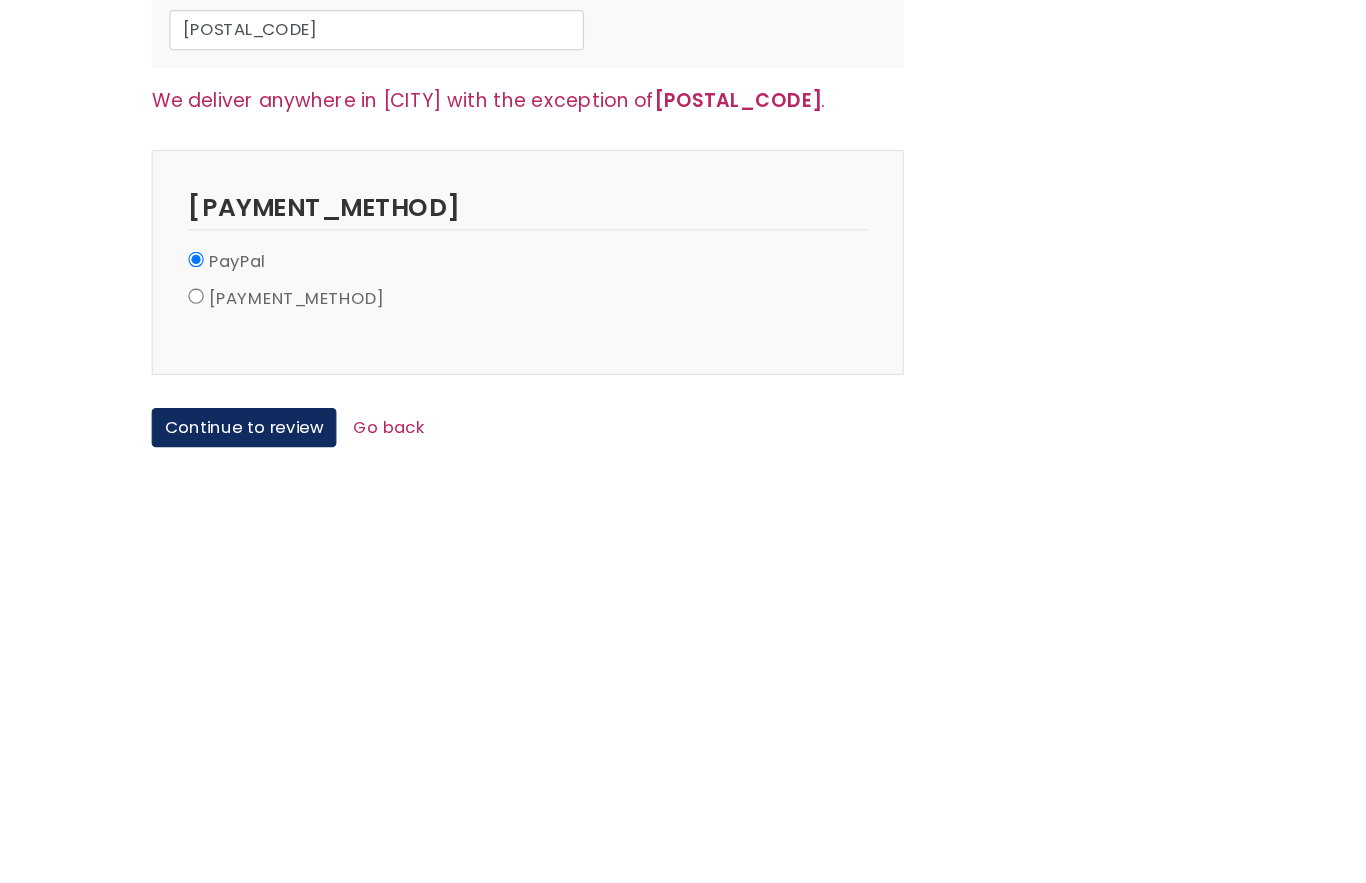 click on "[PAYMENT_METHOD]" at bounding box center (250, 733) 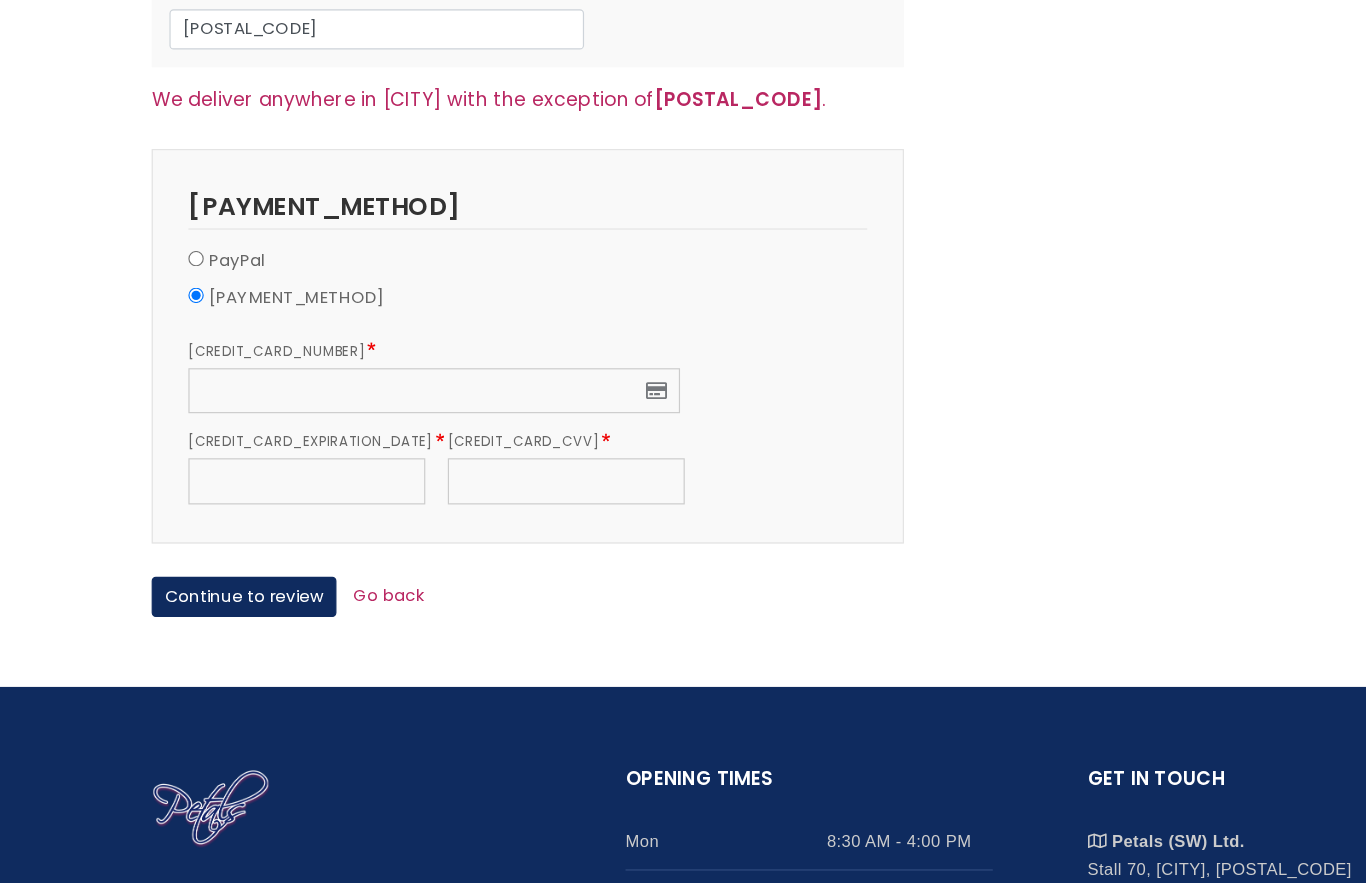 scroll, scrollTop: 2103, scrollLeft: 0, axis: vertical 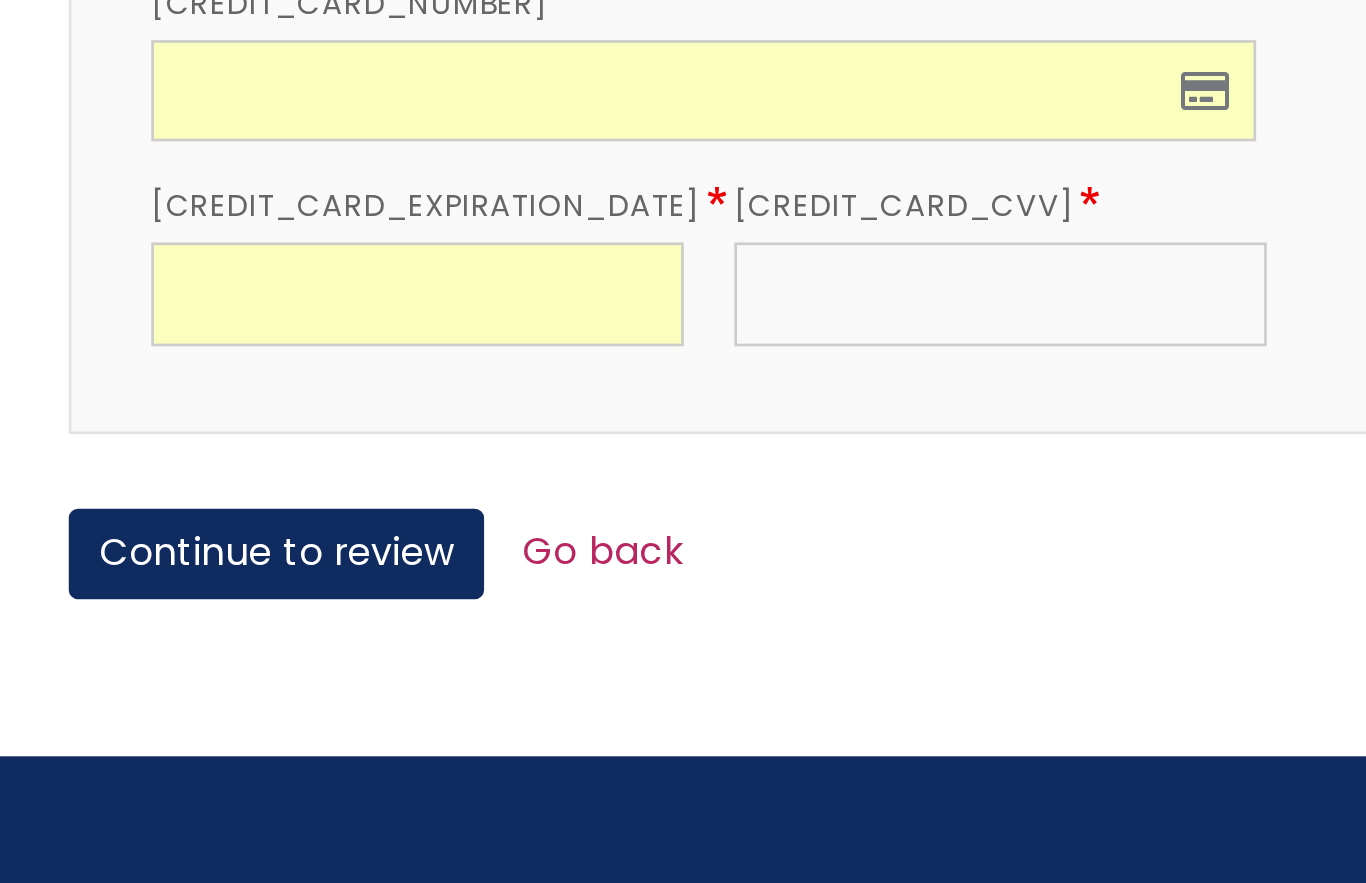 click on "[CREDIT_CARD_CVV]" at bounding box center (485, 455) 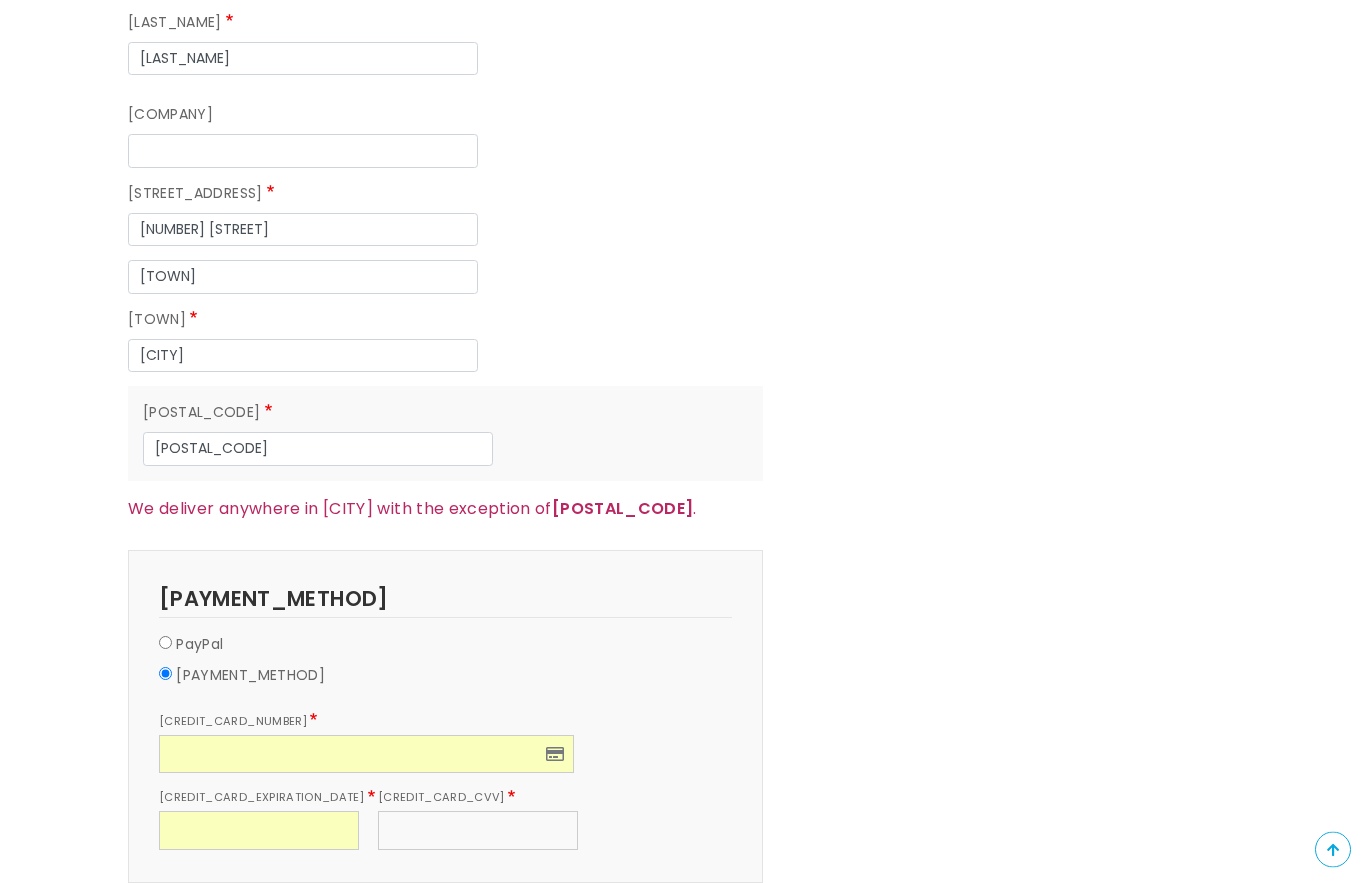 scroll, scrollTop: 1738, scrollLeft: 0, axis: vertical 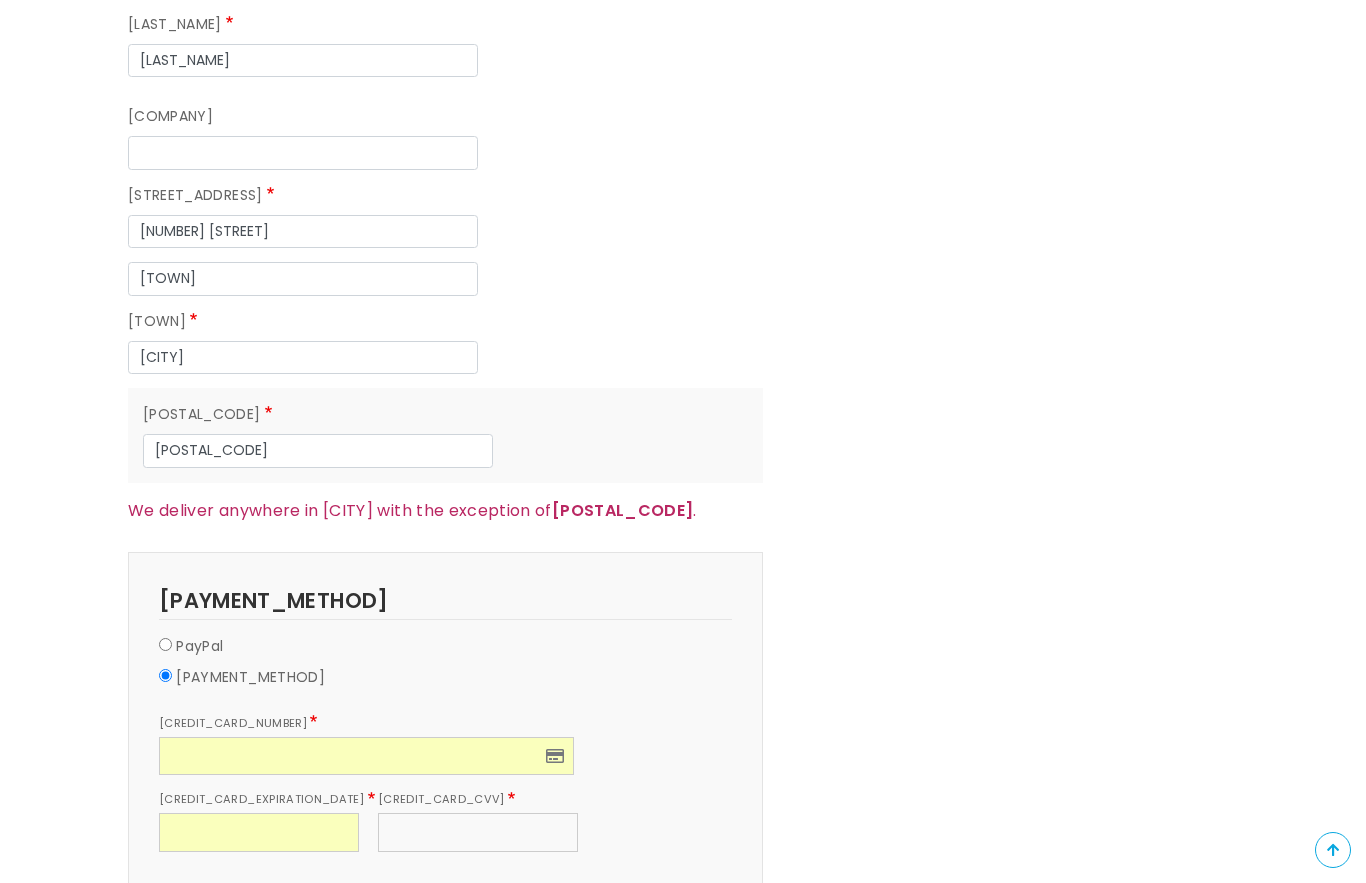 click on "Continue to review" at bounding box center [206, 930] 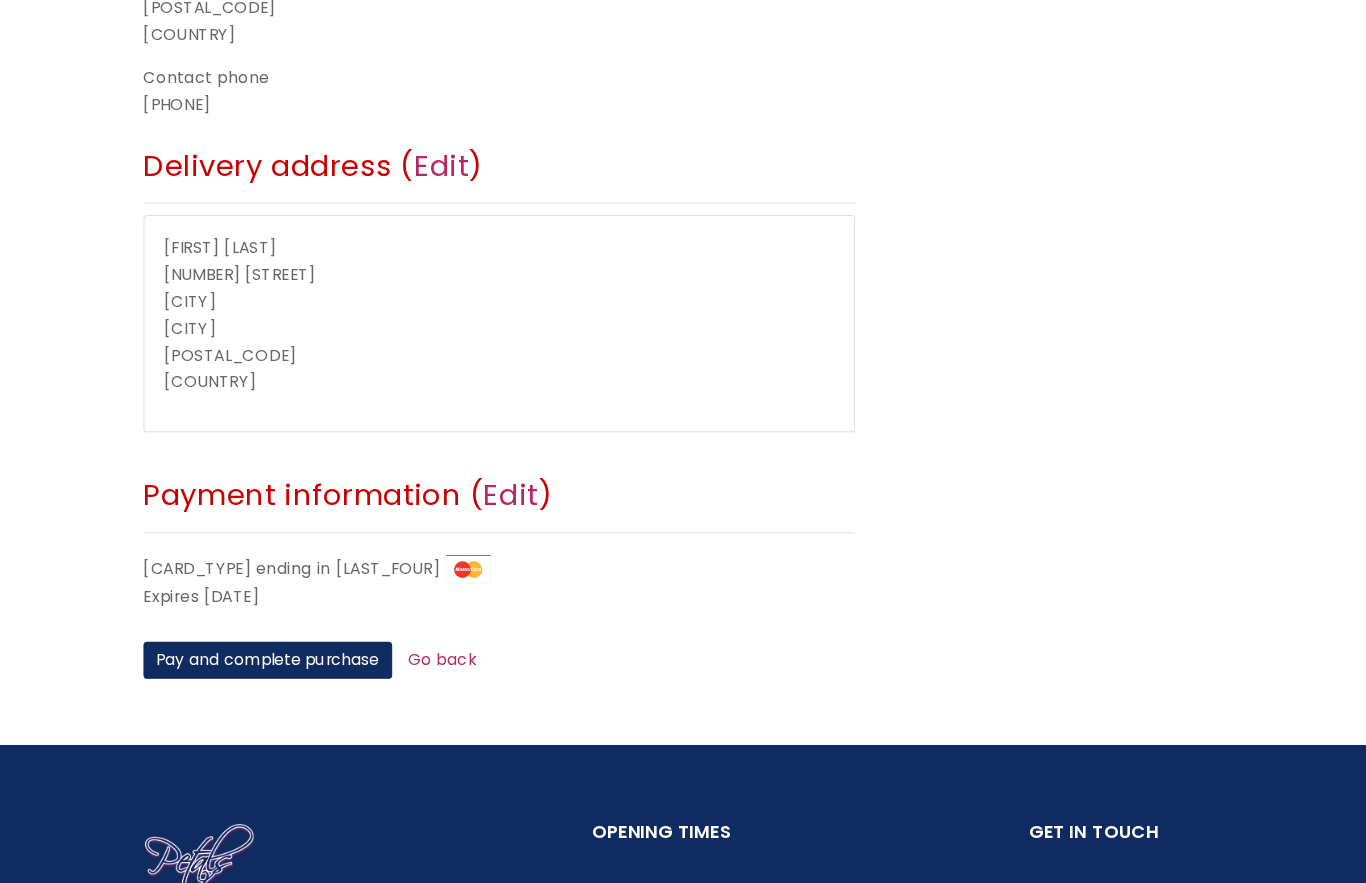 scroll, scrollTop: 609, scrollLeft: 0, axis: vertical 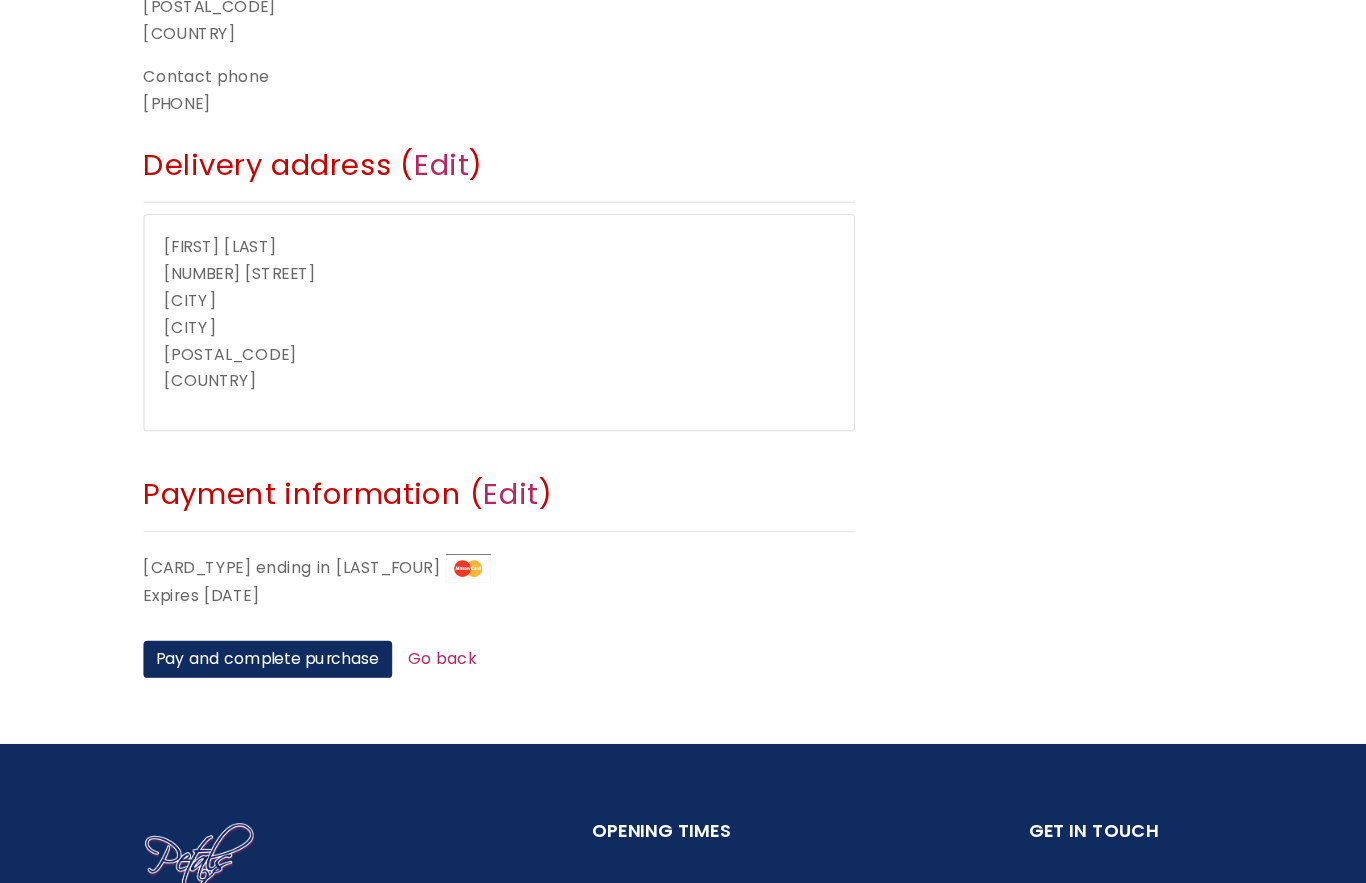 click on "Pay and complete purchase" at bounding box center (239, 601) 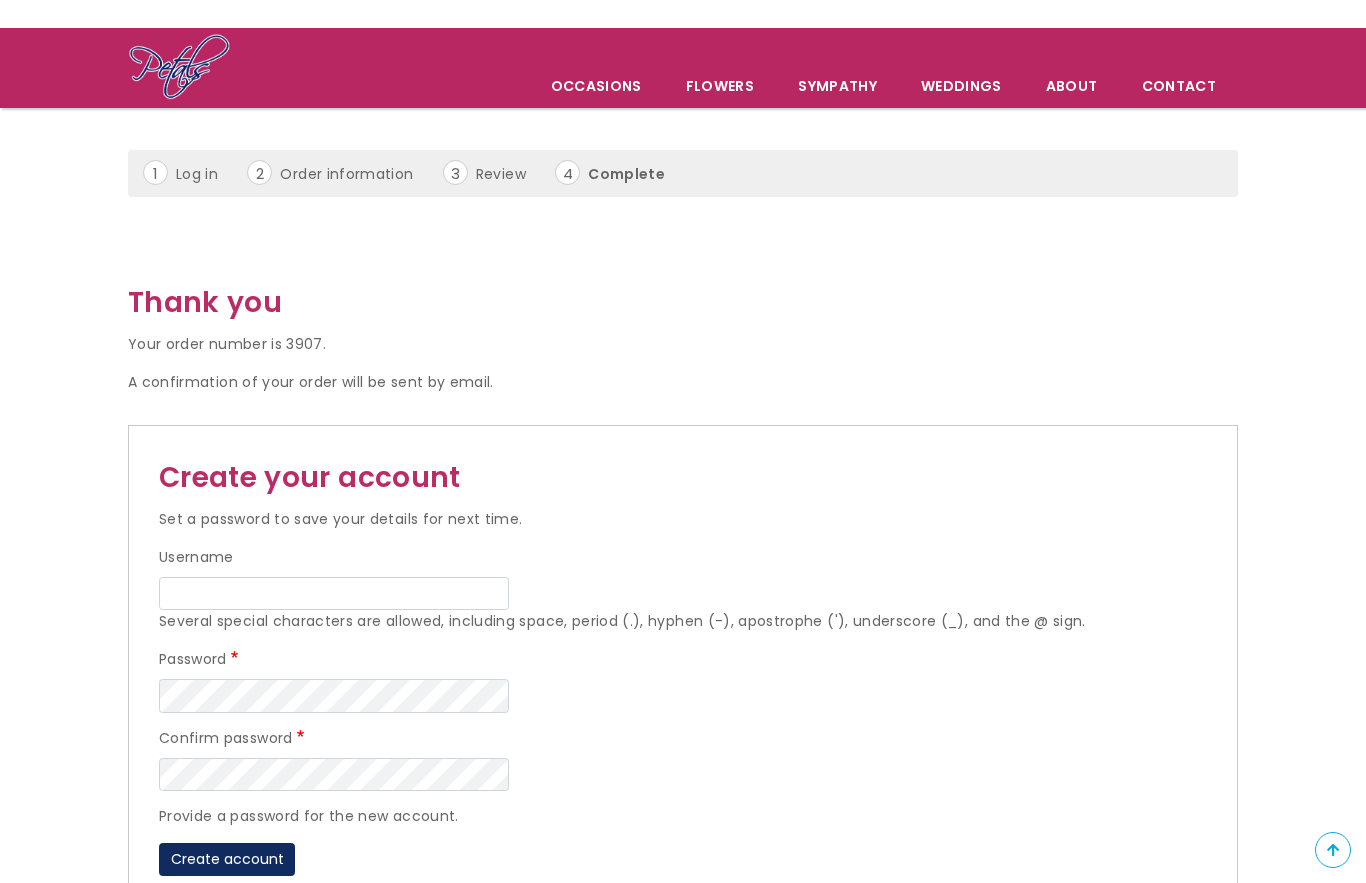 scroll, scrollTop: 111, scrollLeft: 0, axis: vertical 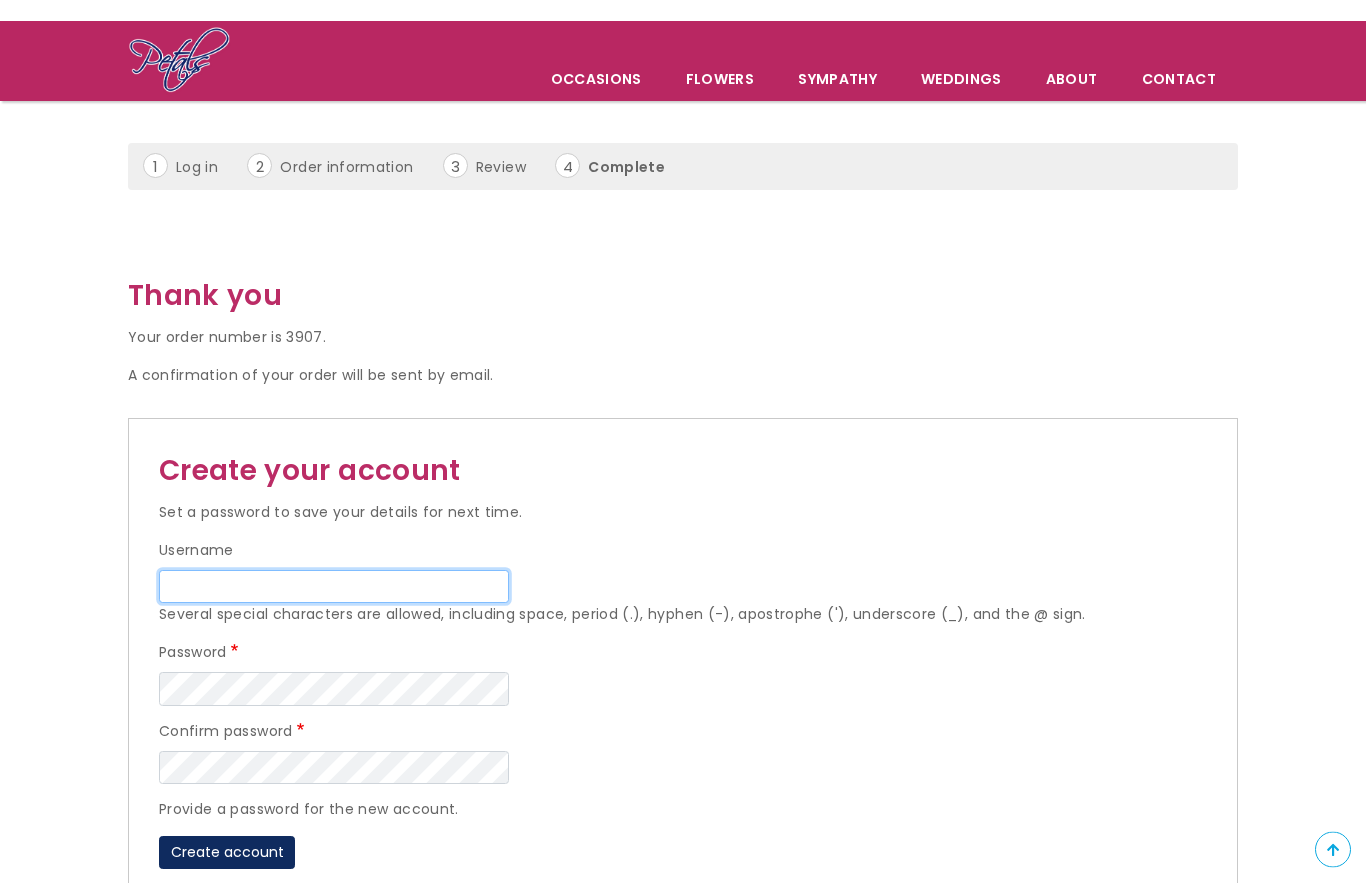 click on "Username" at bounding box center [334, 588] 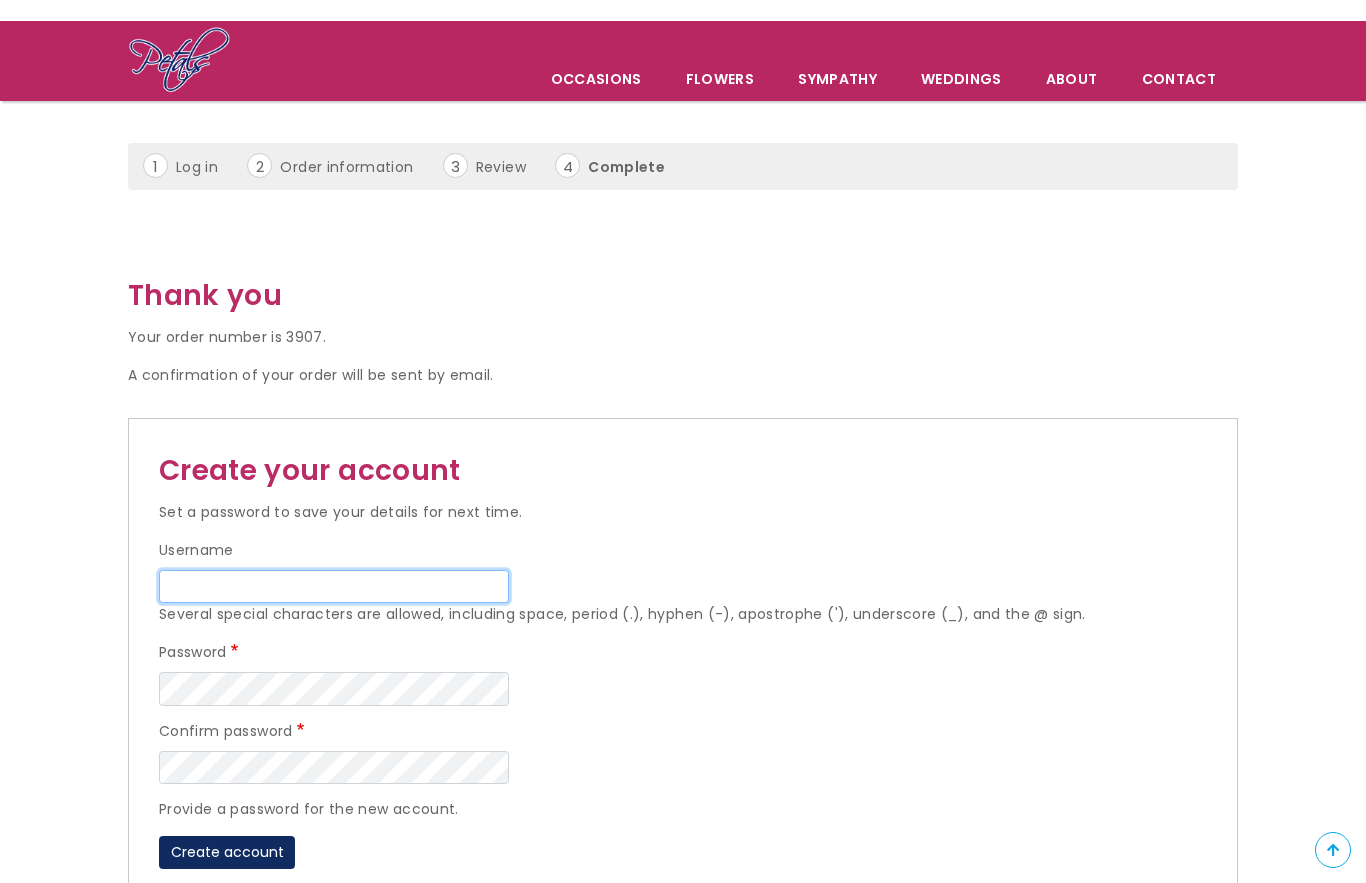 scroll, scrollTop: 111, scrollLeft: 0, axis: vertical 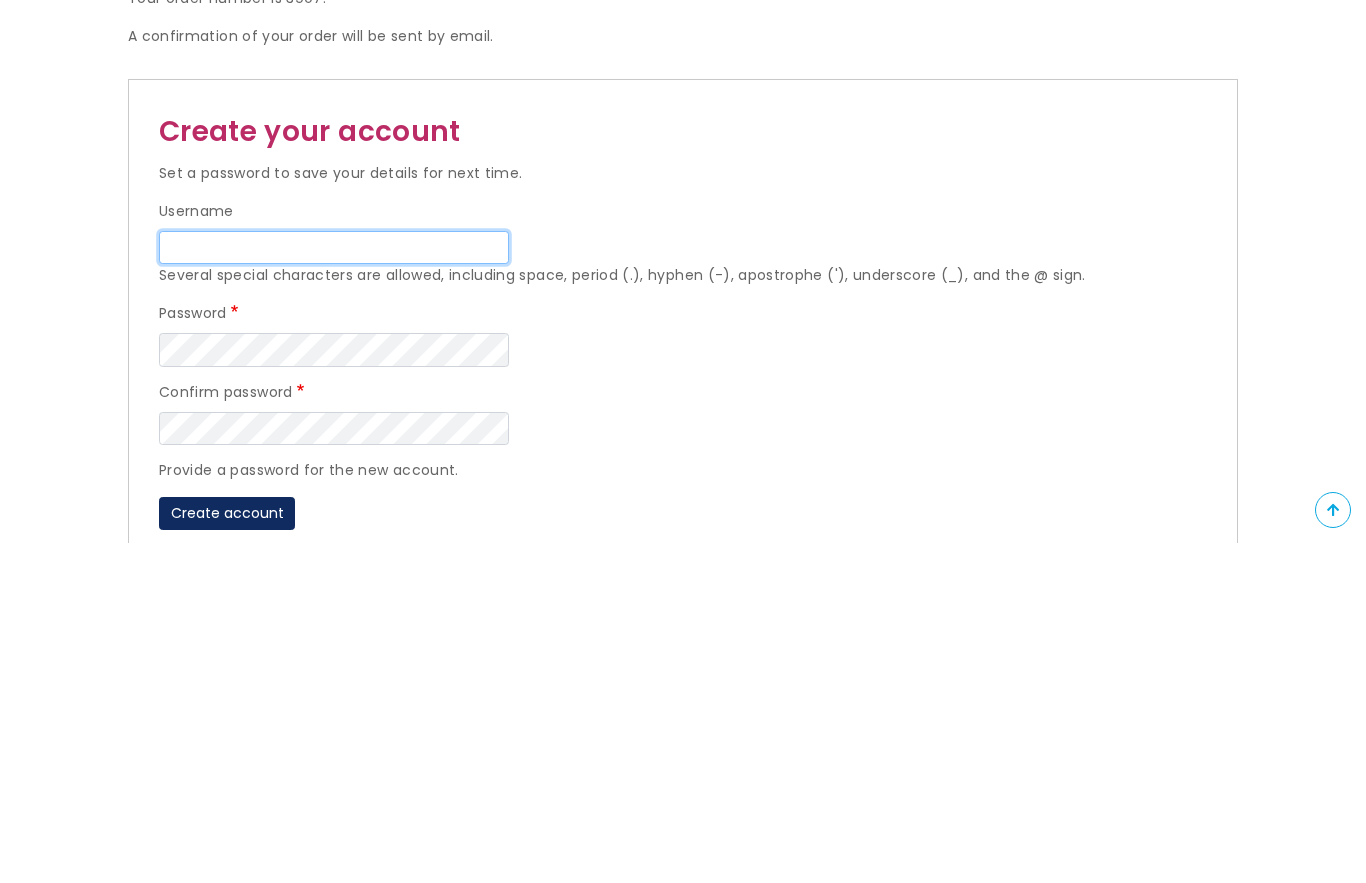 type on "[USERNAME]@[DOMAIN]" 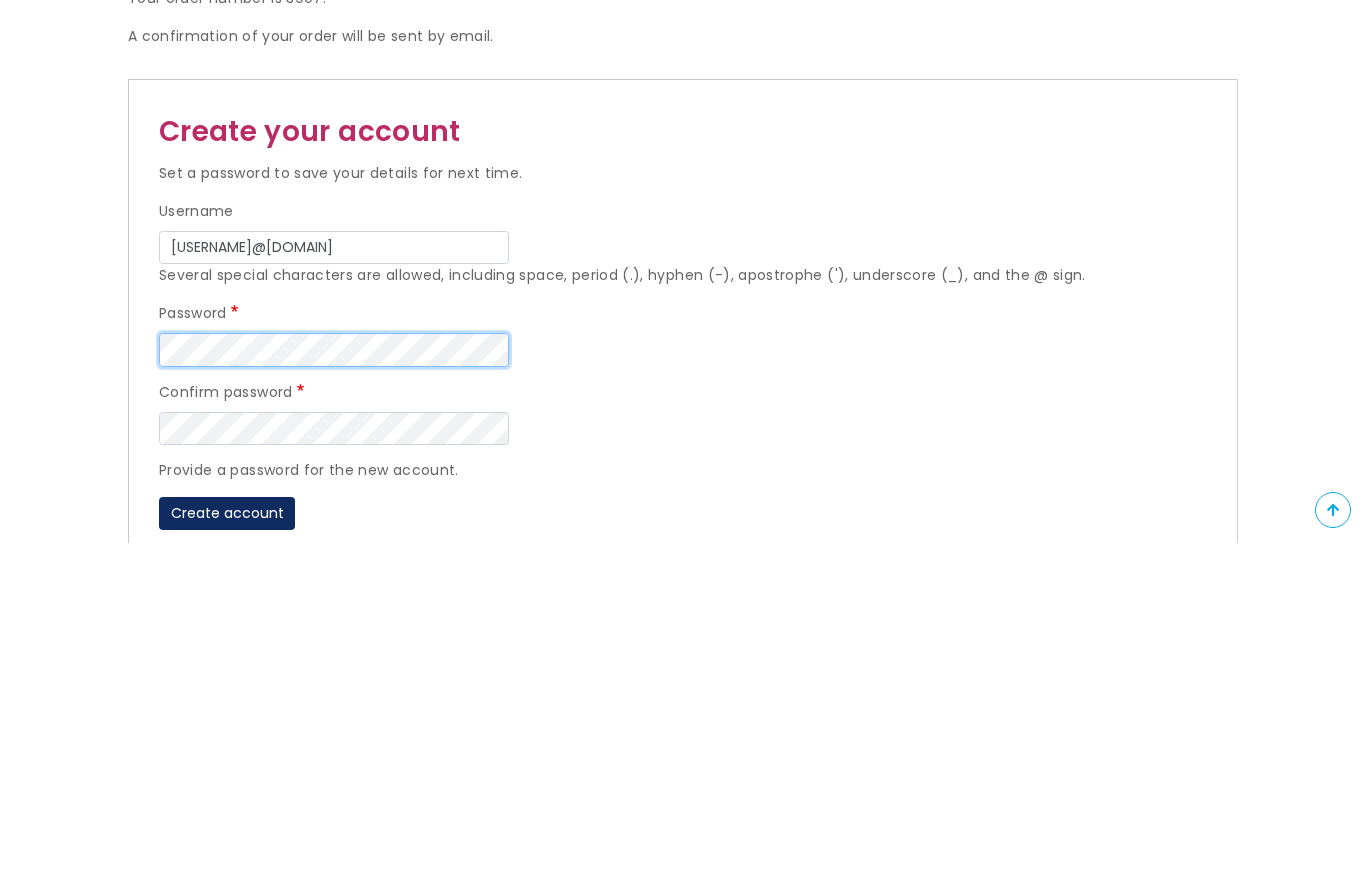 scroll, scrollTop: 124, scrollLeft: 0, axis: vertical 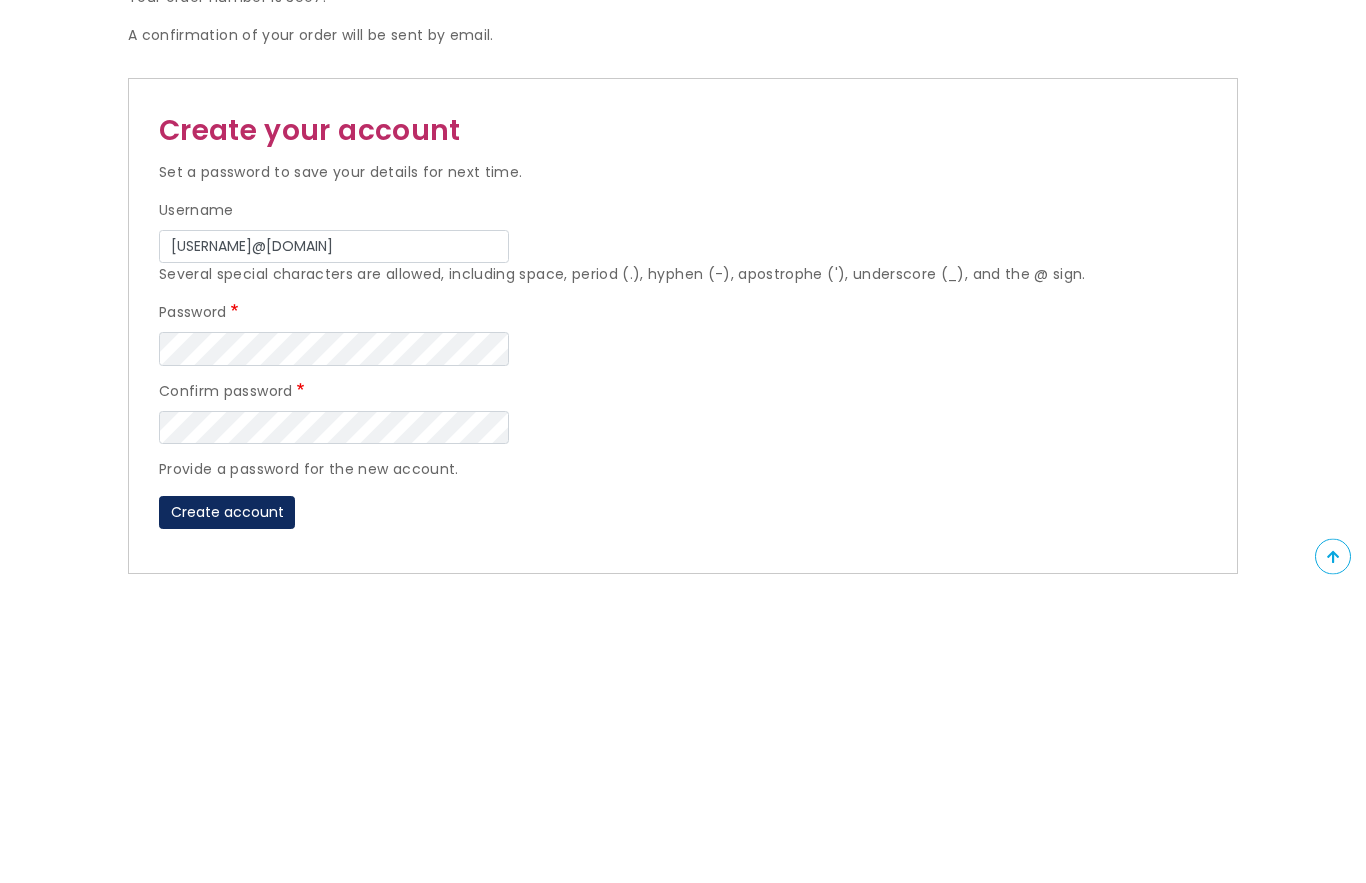 click on "Create account" at bounding box center [227, 807] 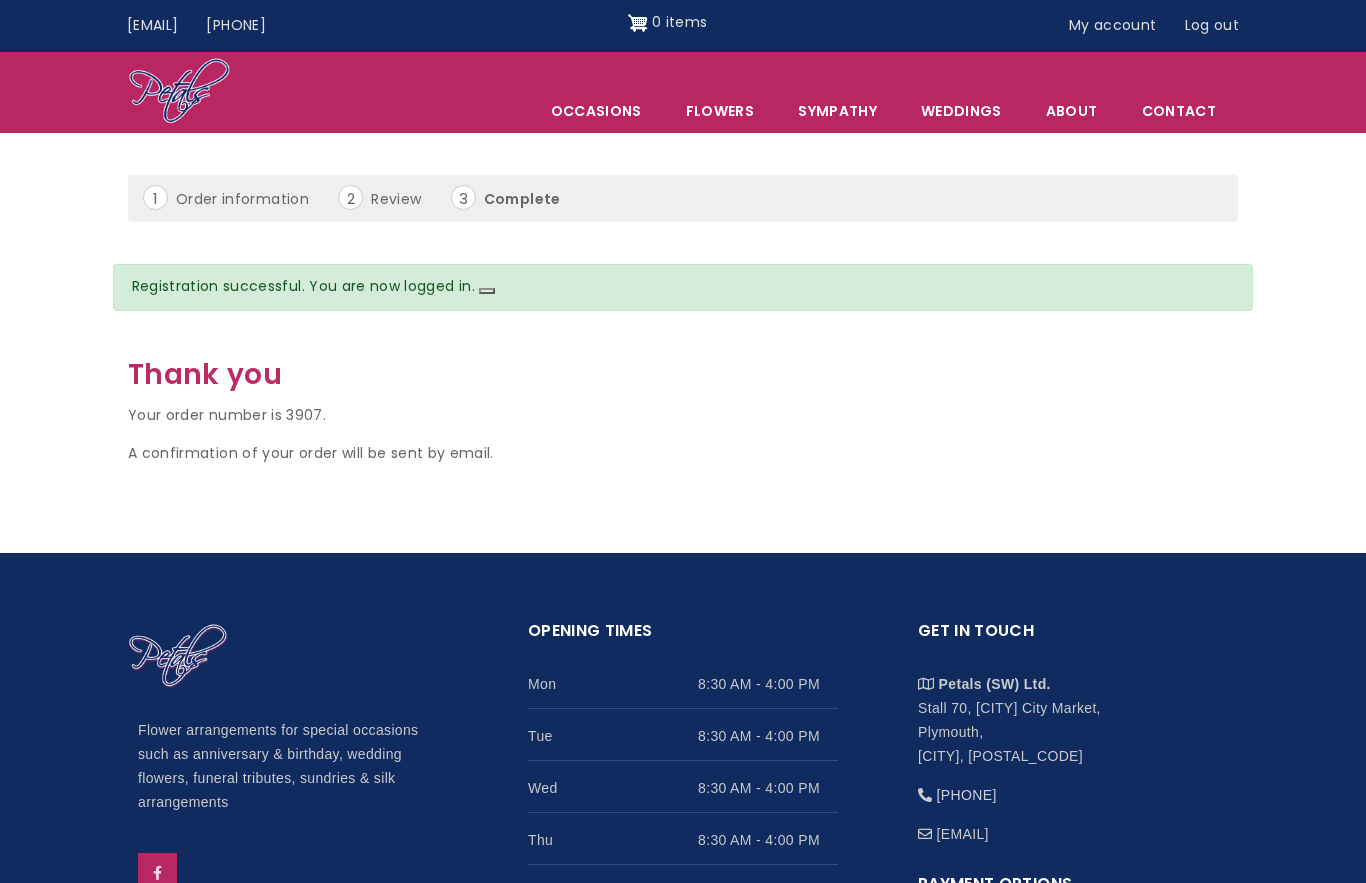 scroll, scrollTop: 0, scrollLeft: 0, axis: both 